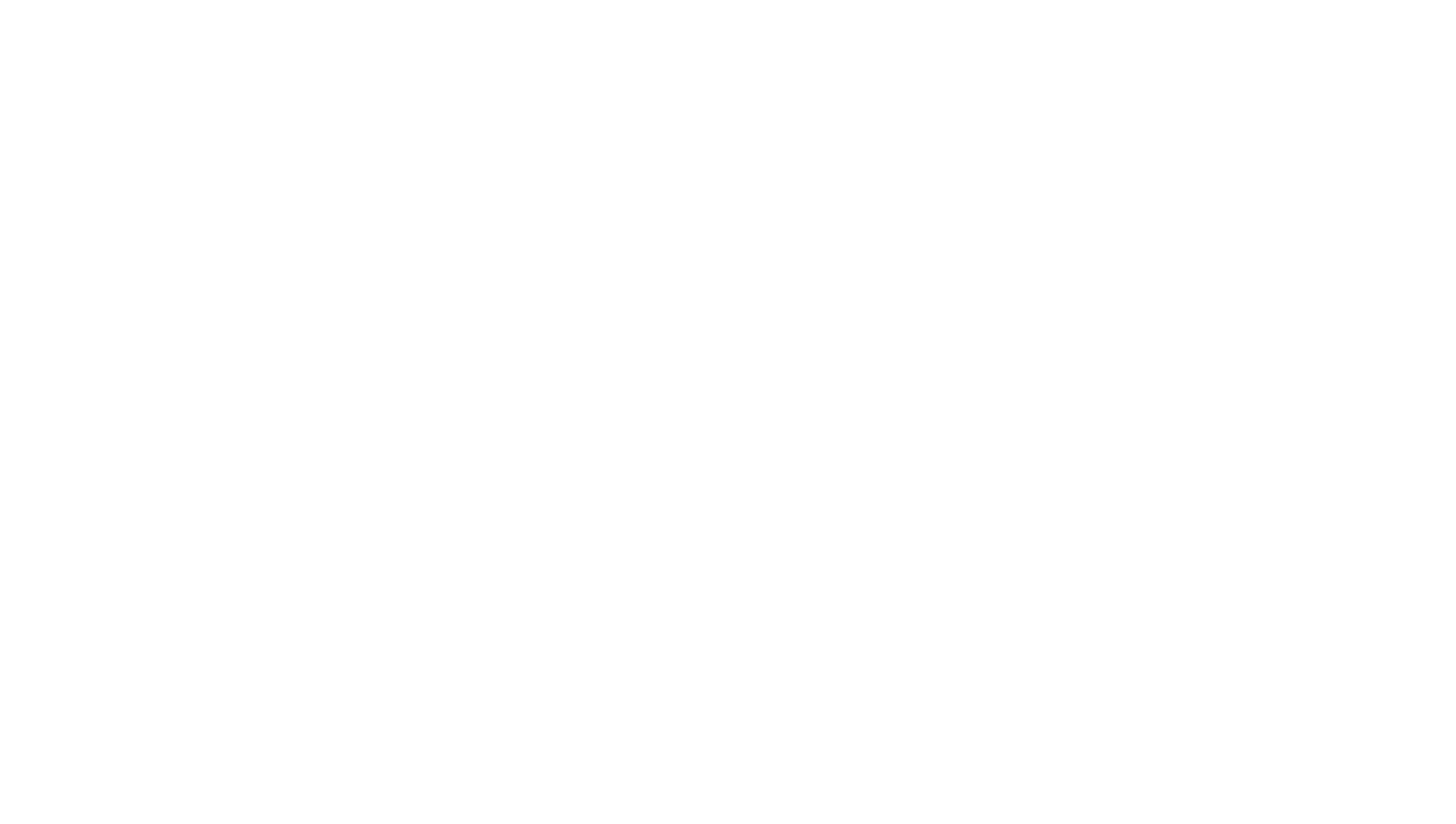 scroll, scrollTop: 0, scrollLeft: 0, axis: both 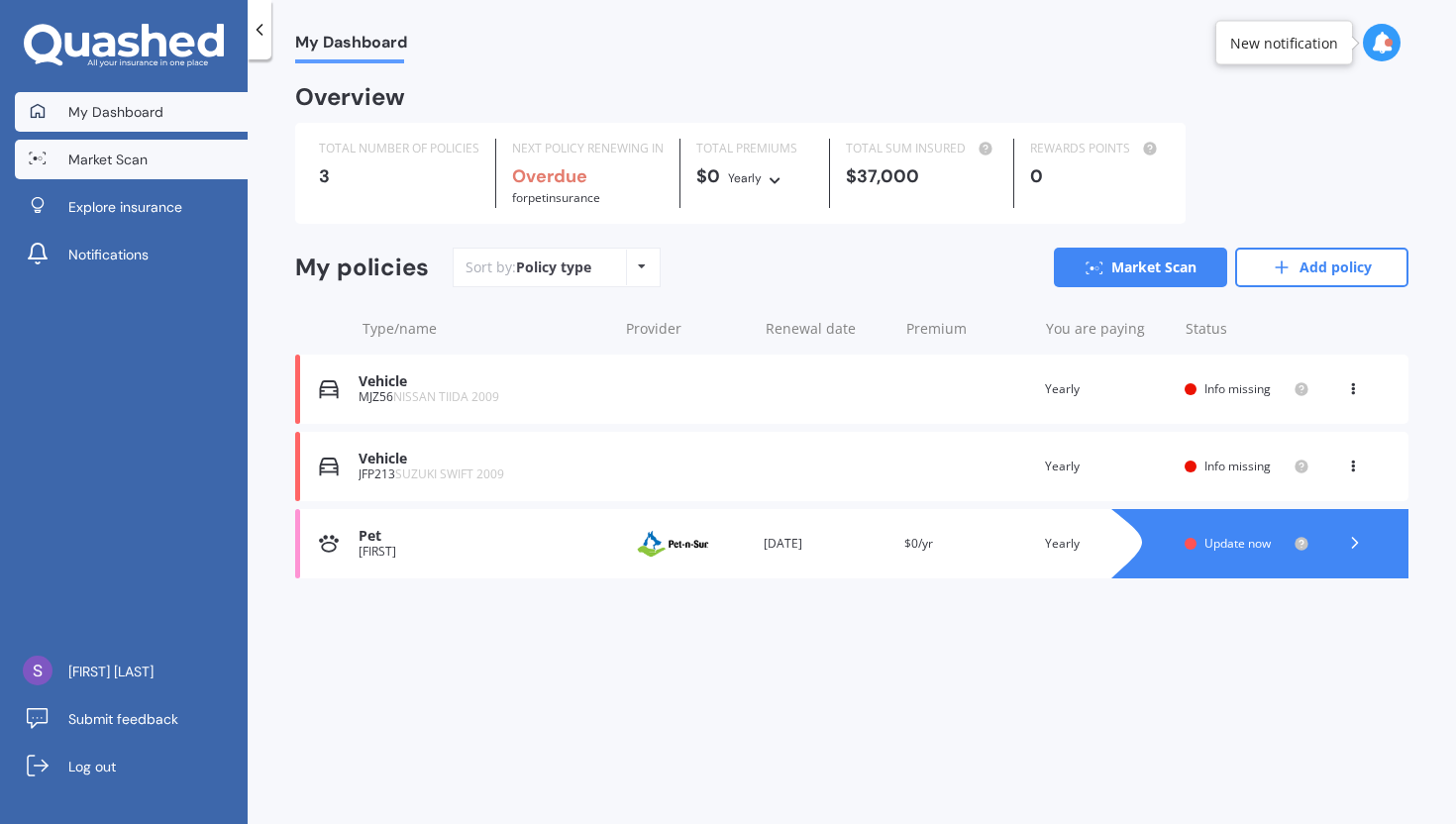click on "Market Scan" at bounding box center (131, 159) 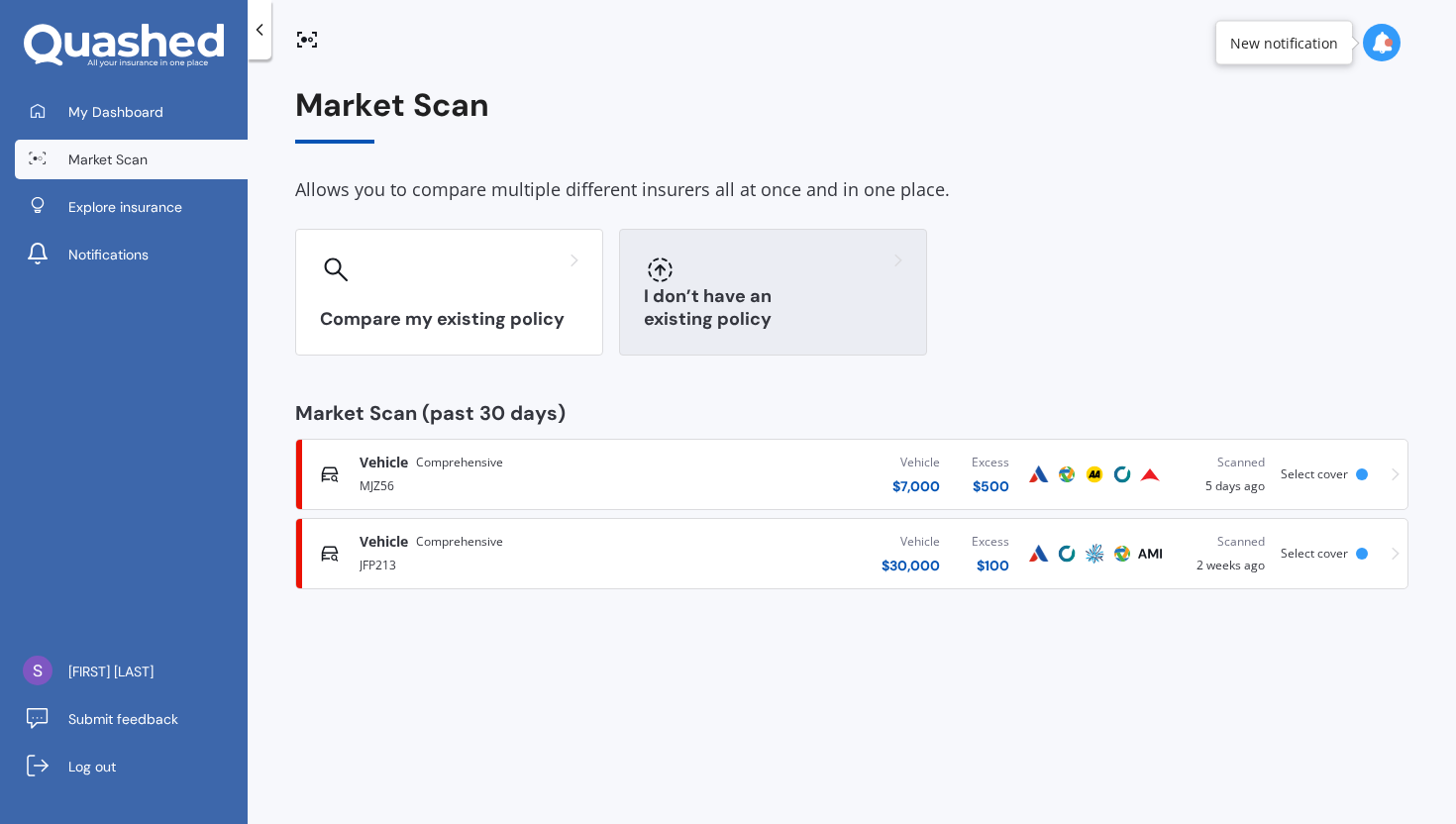 click on "I don’t have an existing policy" at bounding box center (773, 308) 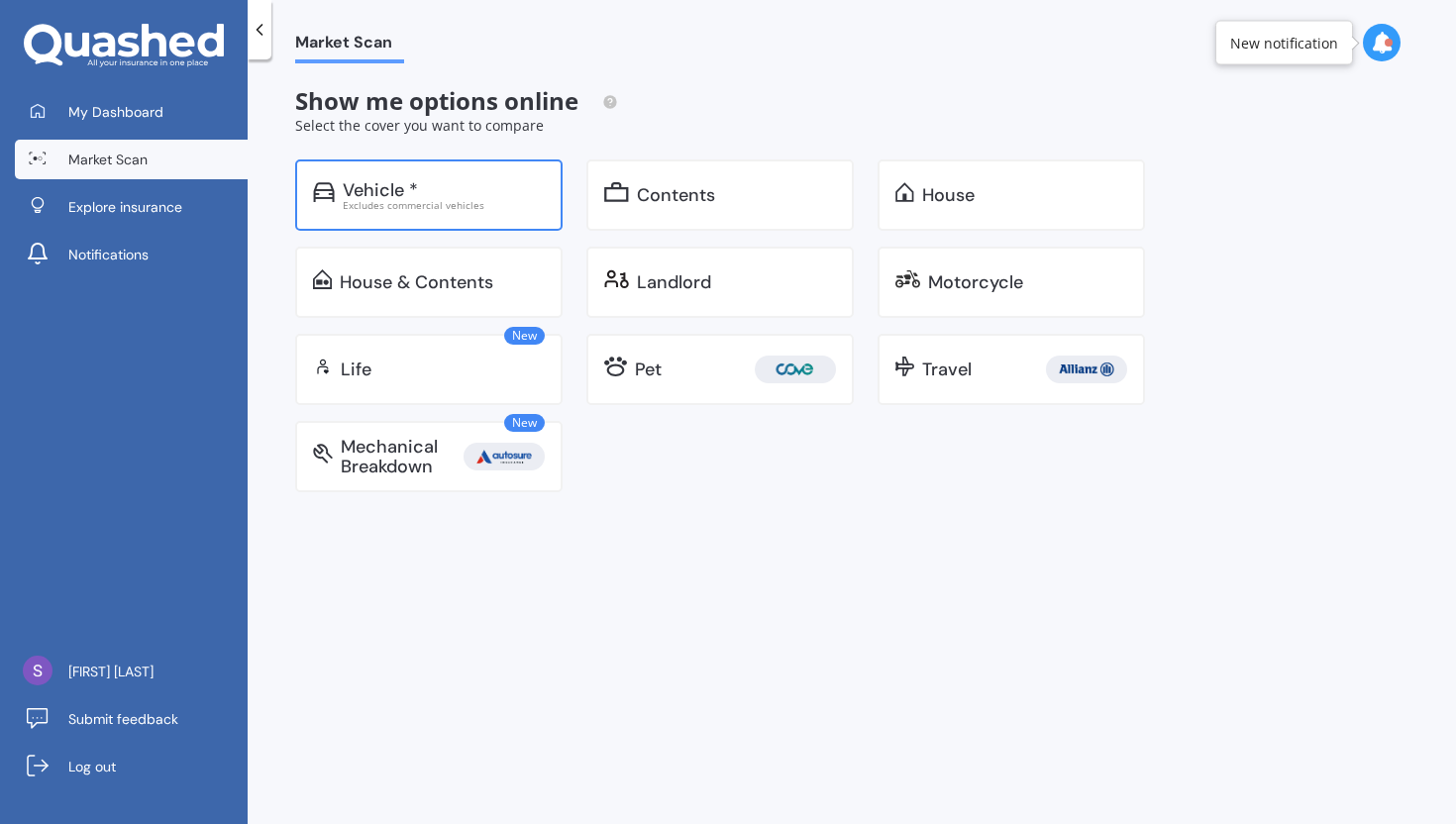 click on "Excludes commercial vehicles" at bounding box center [444, 205] 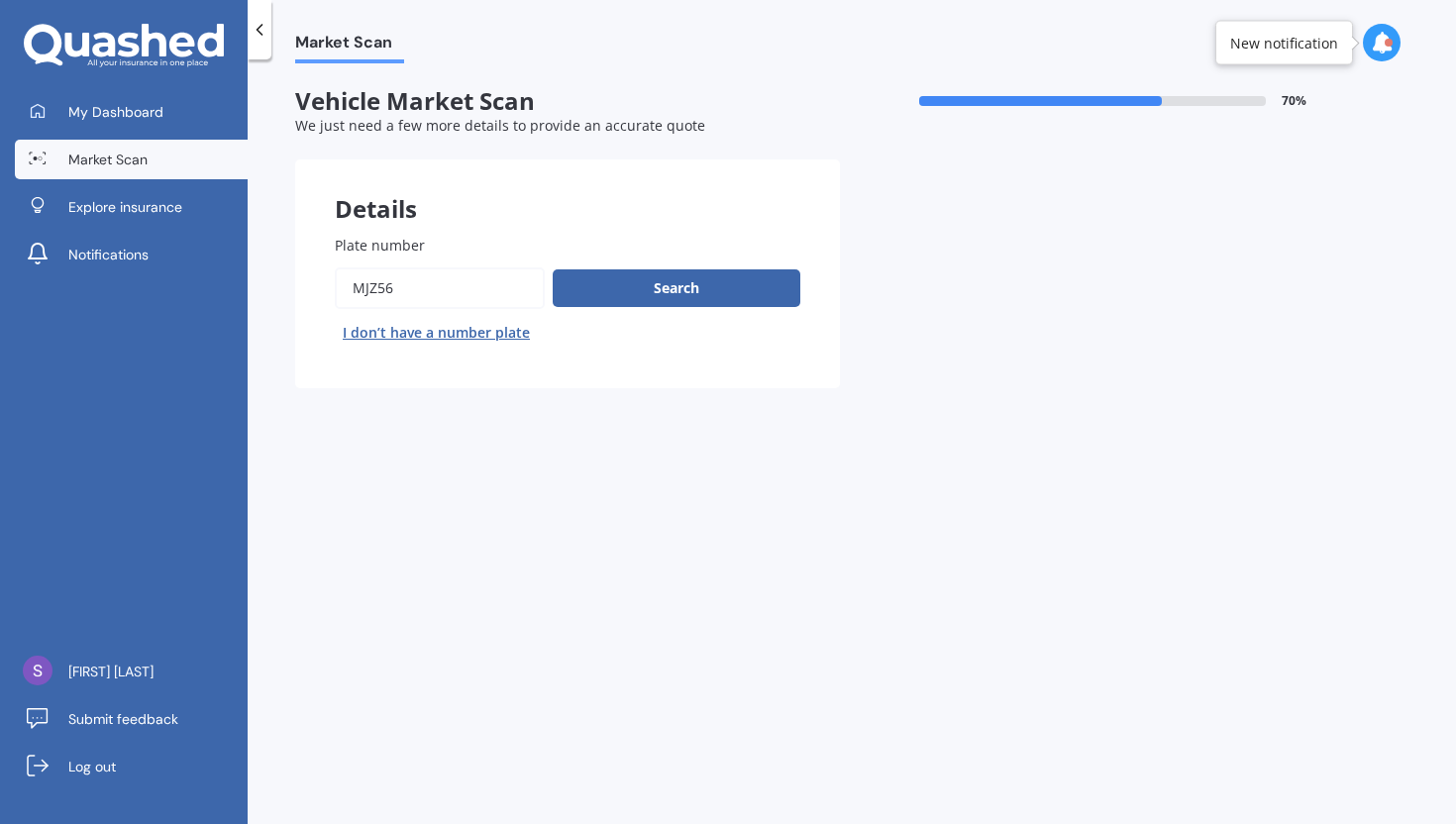 click on "Plate number" at bounding box center [440, 288] 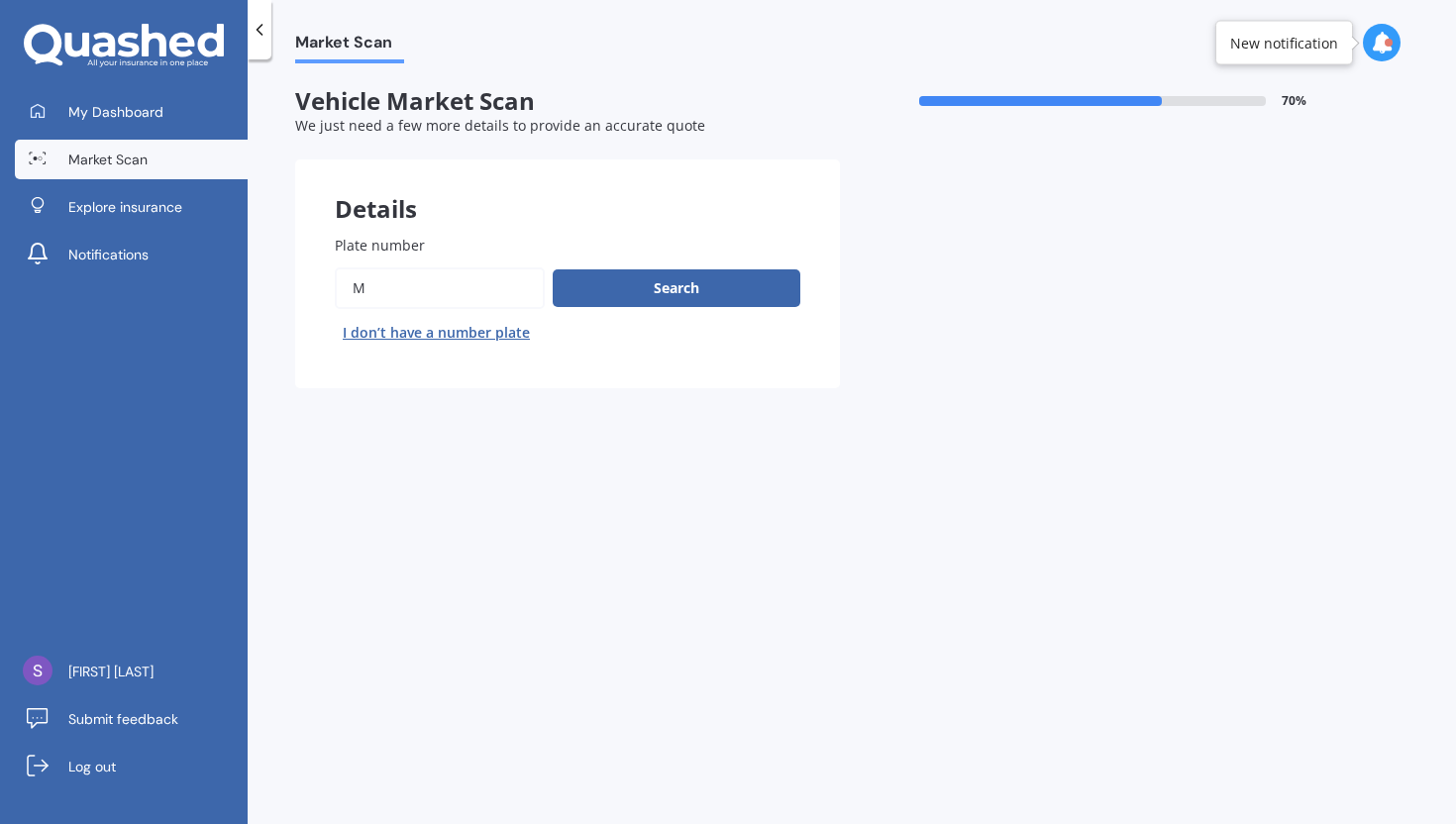 type on "mjz56" 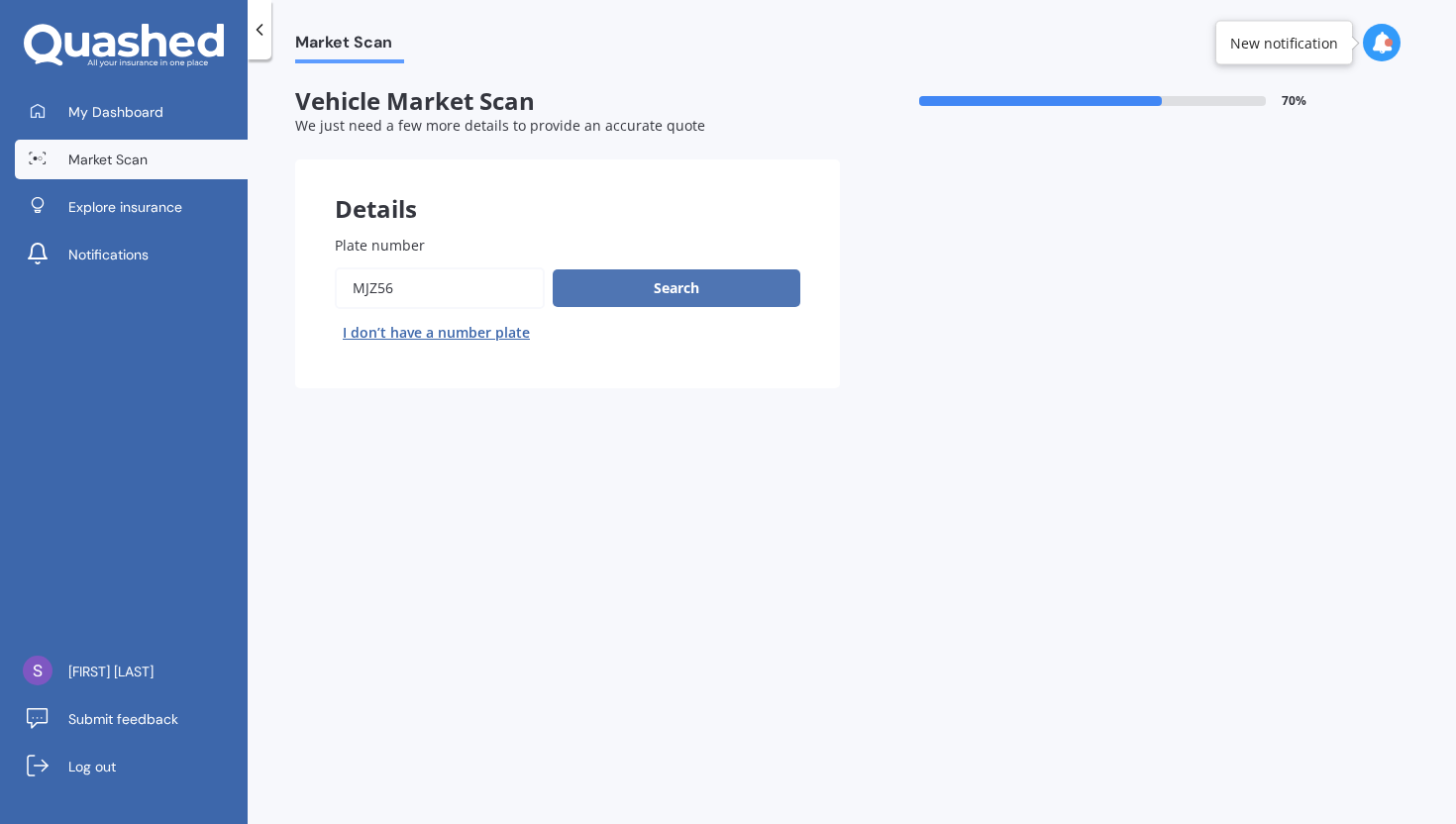 click on "Search" at bounding box center (676, 288) 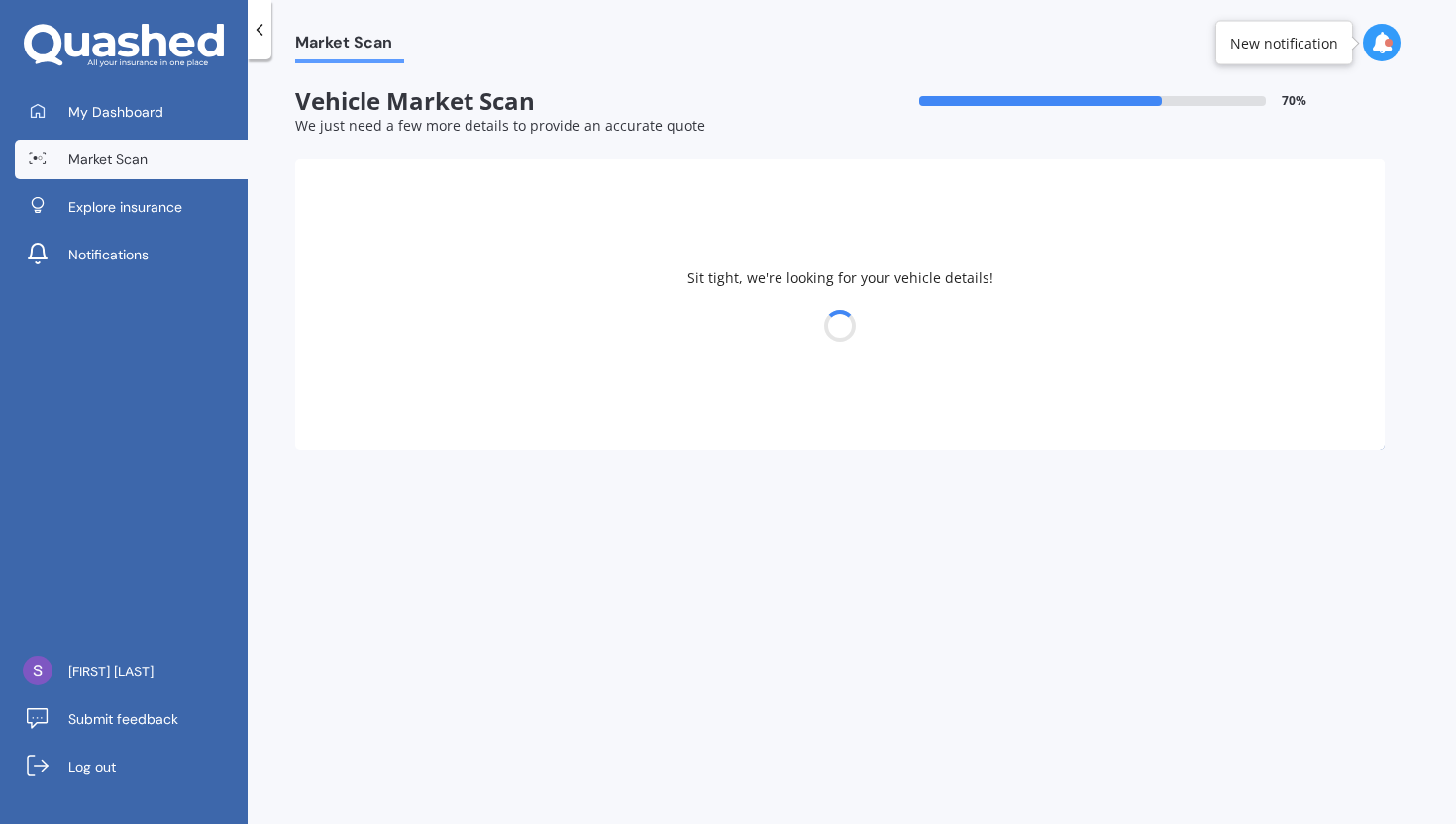 select on "NISSAN" 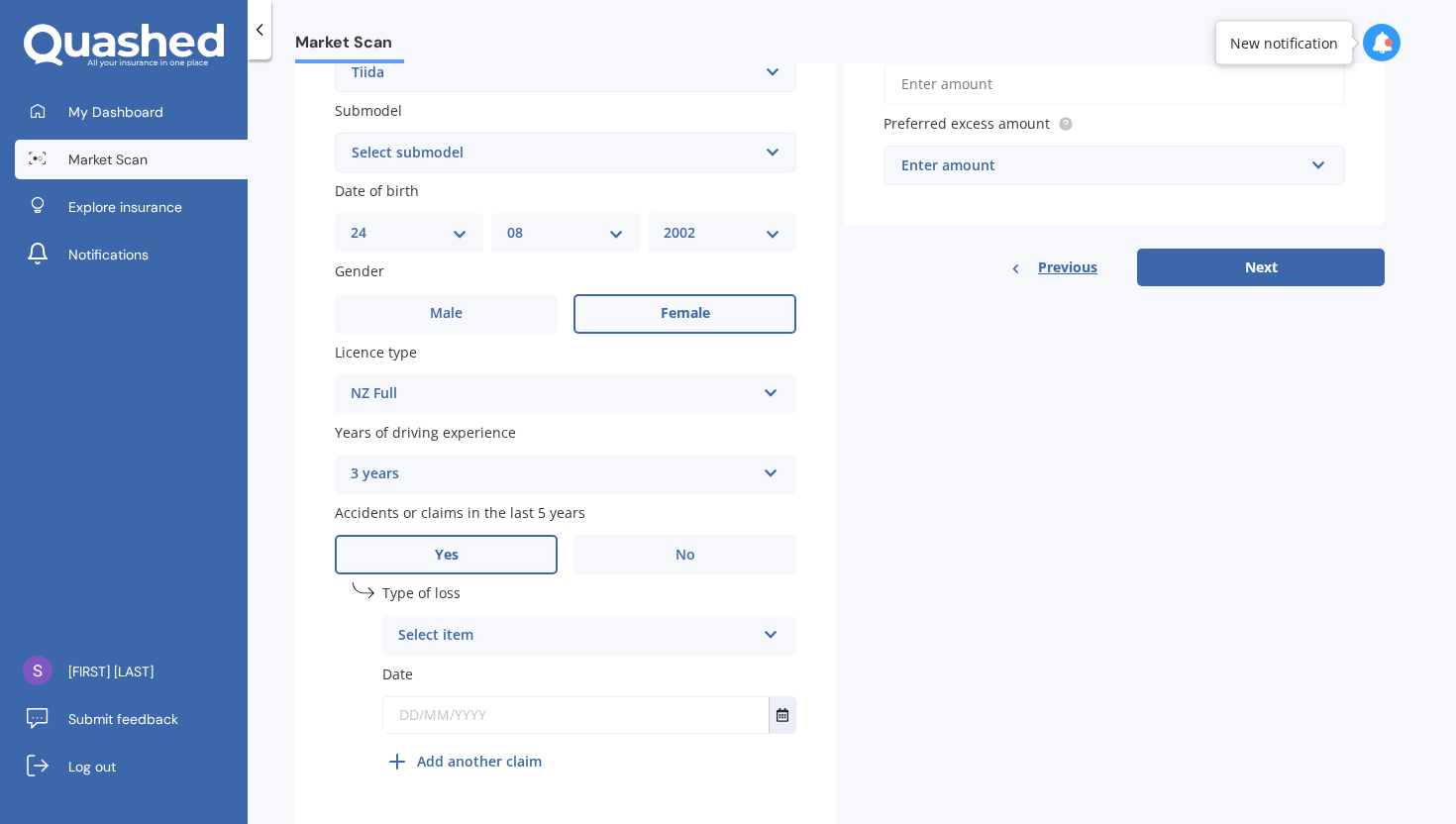 scroll, scrollTop: 563, scrollLeft: 0, axis: vertical 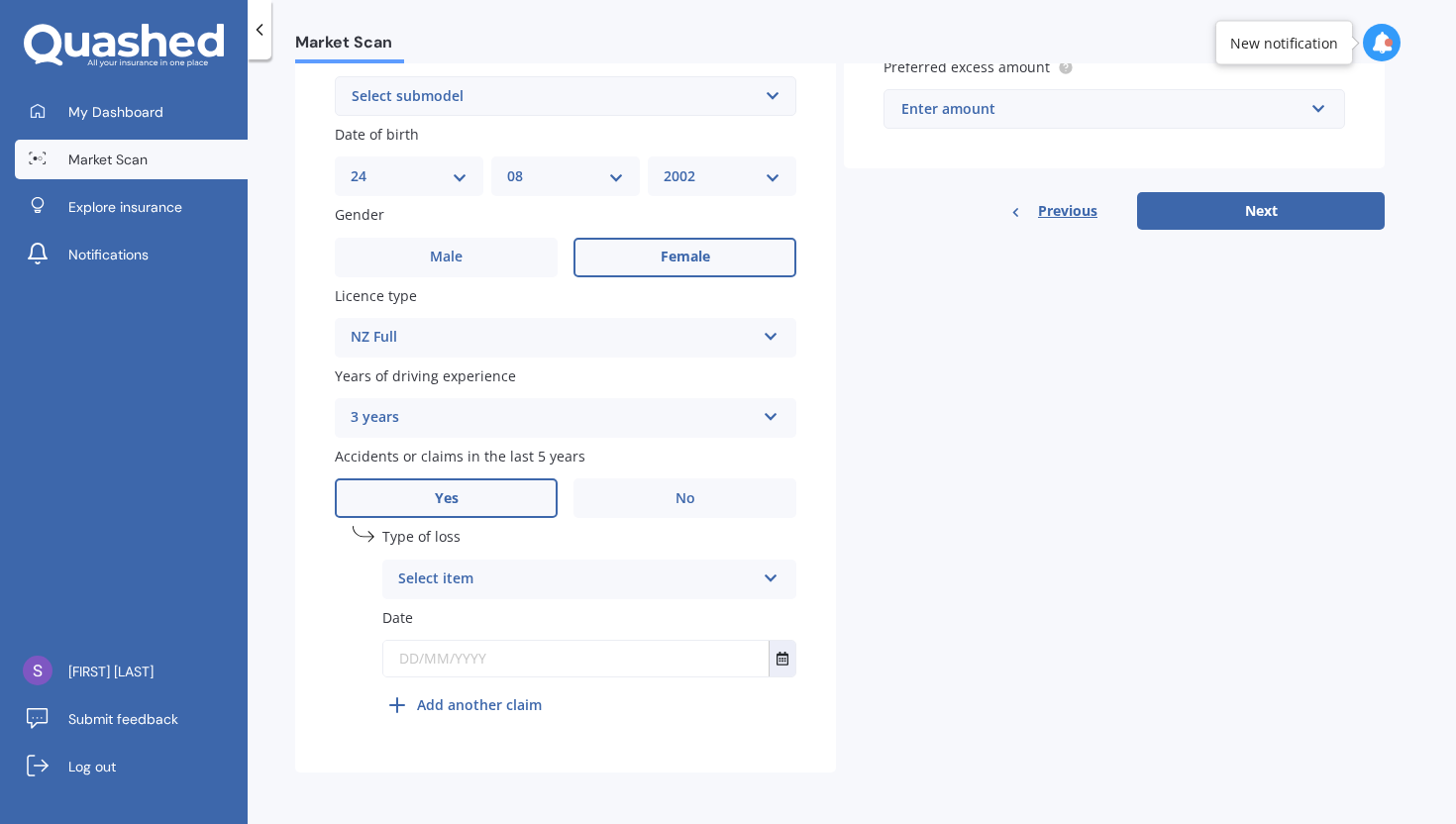 click at bounding box center [575, 659] 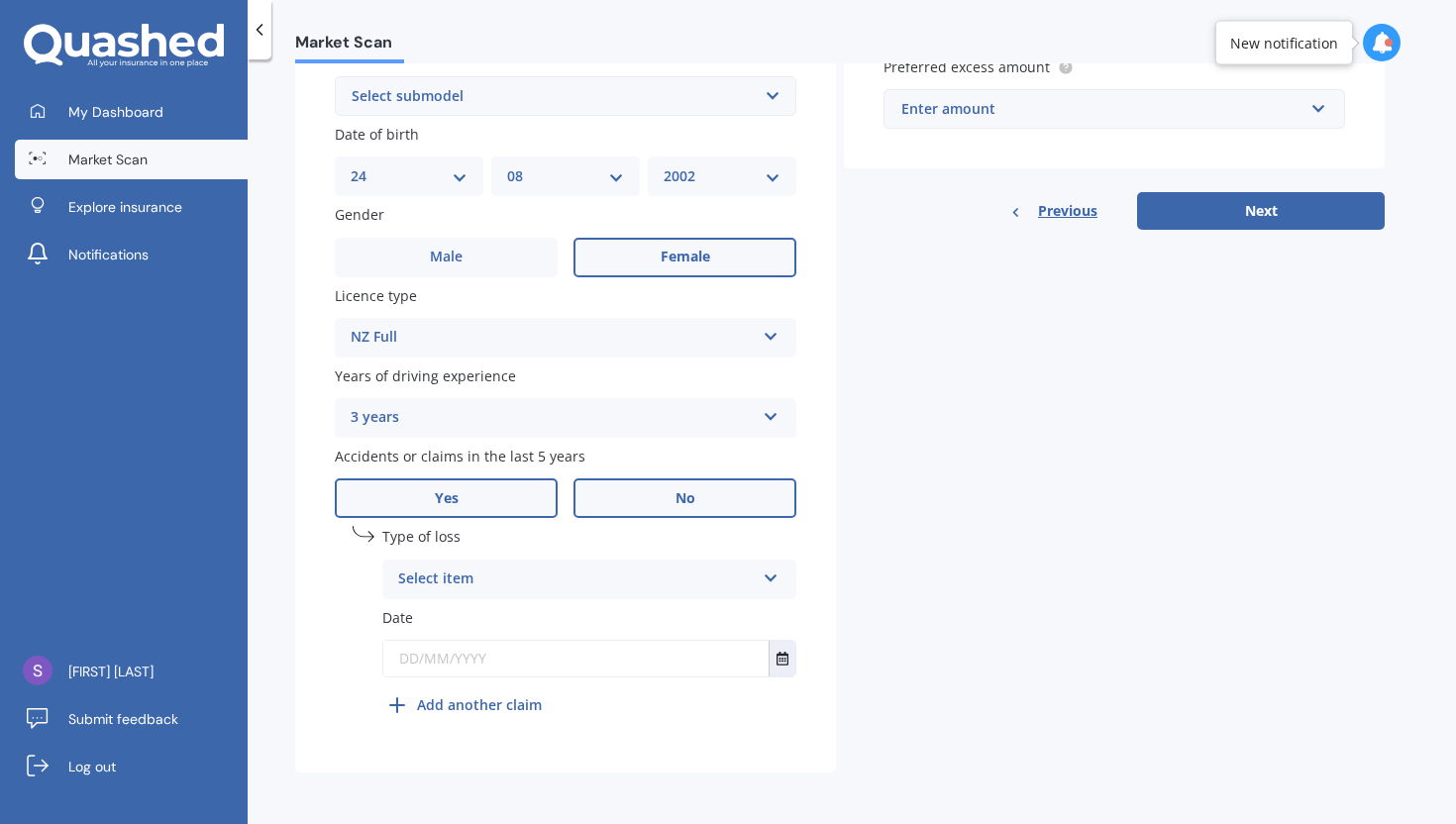 click on "No" at bounding box center [684, 498] 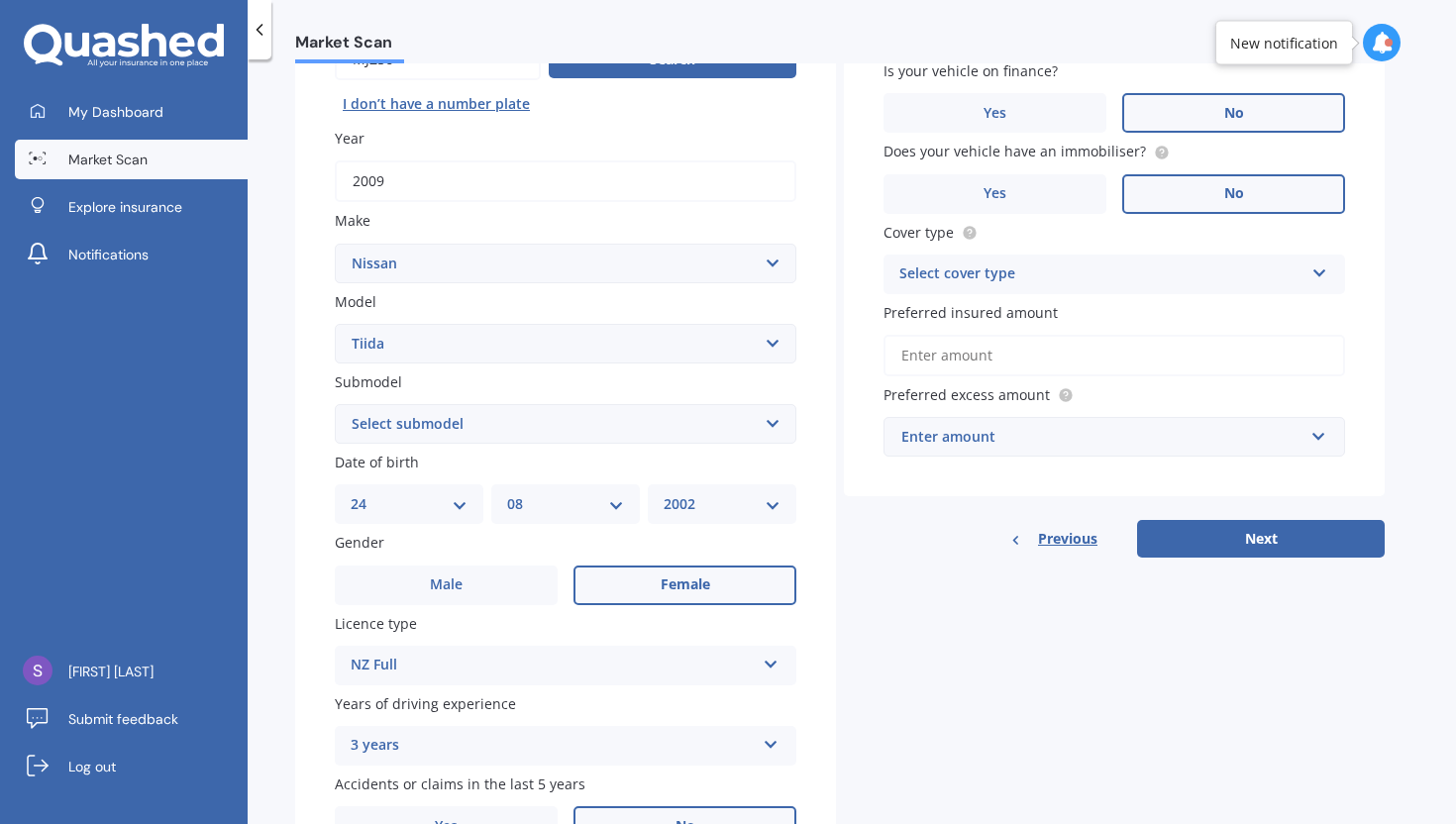 scroll, scrollTop: 252, scrollLeft: 0, axis: vertical 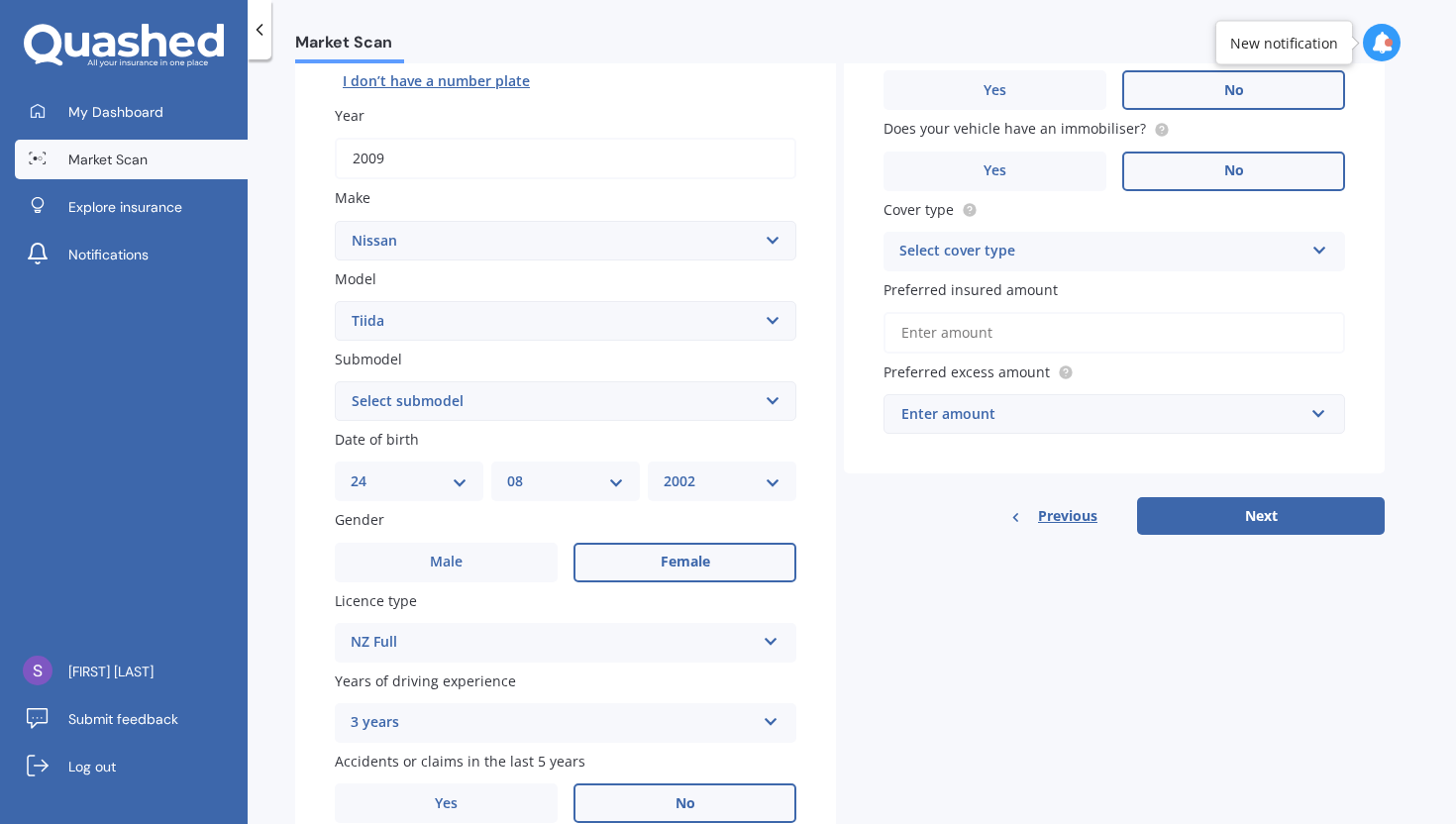 click on "Select cover type" at bounding box center [1101, 252] 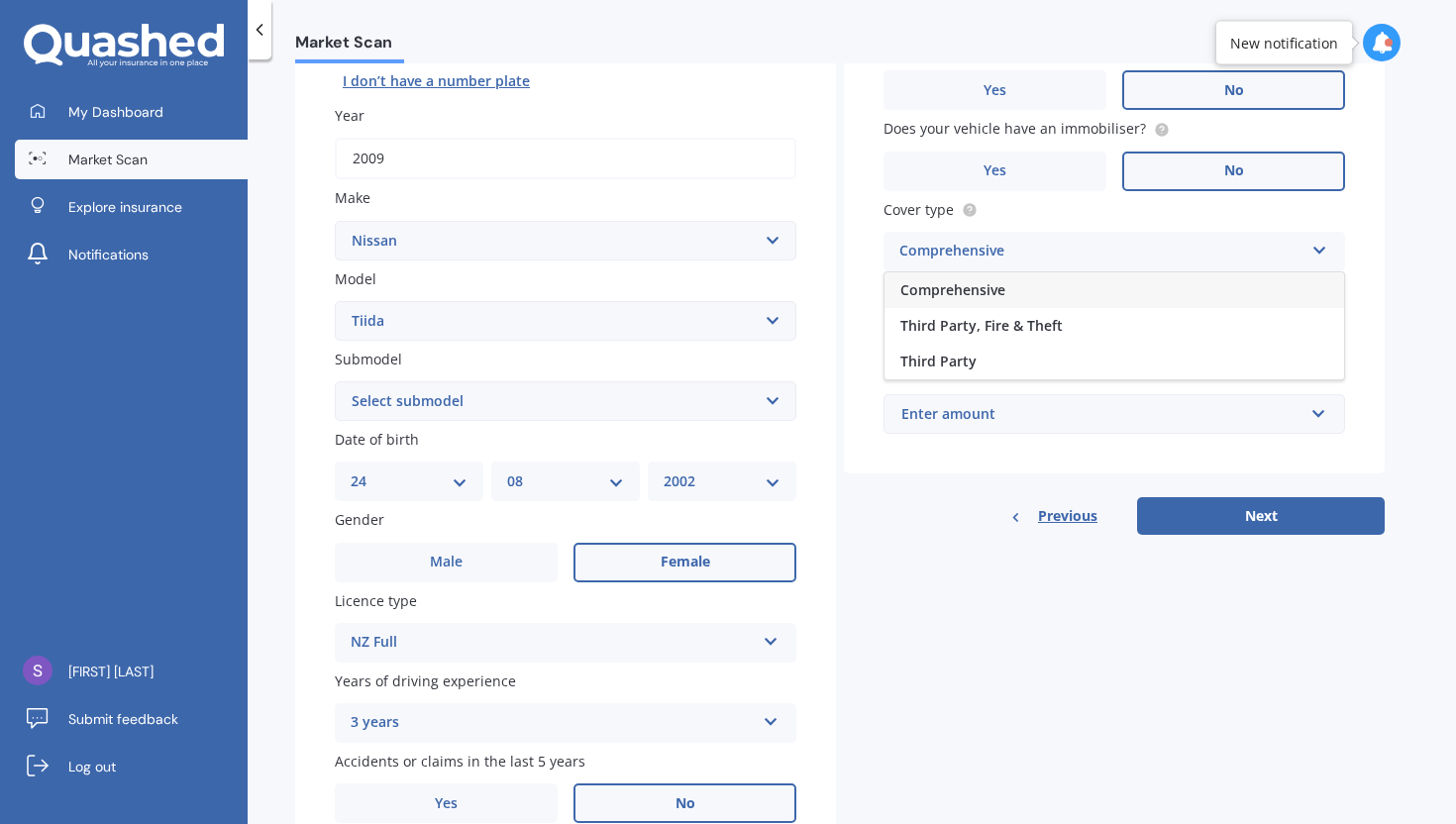 click on "Comprehensive" at bounding box center [1114, 290] 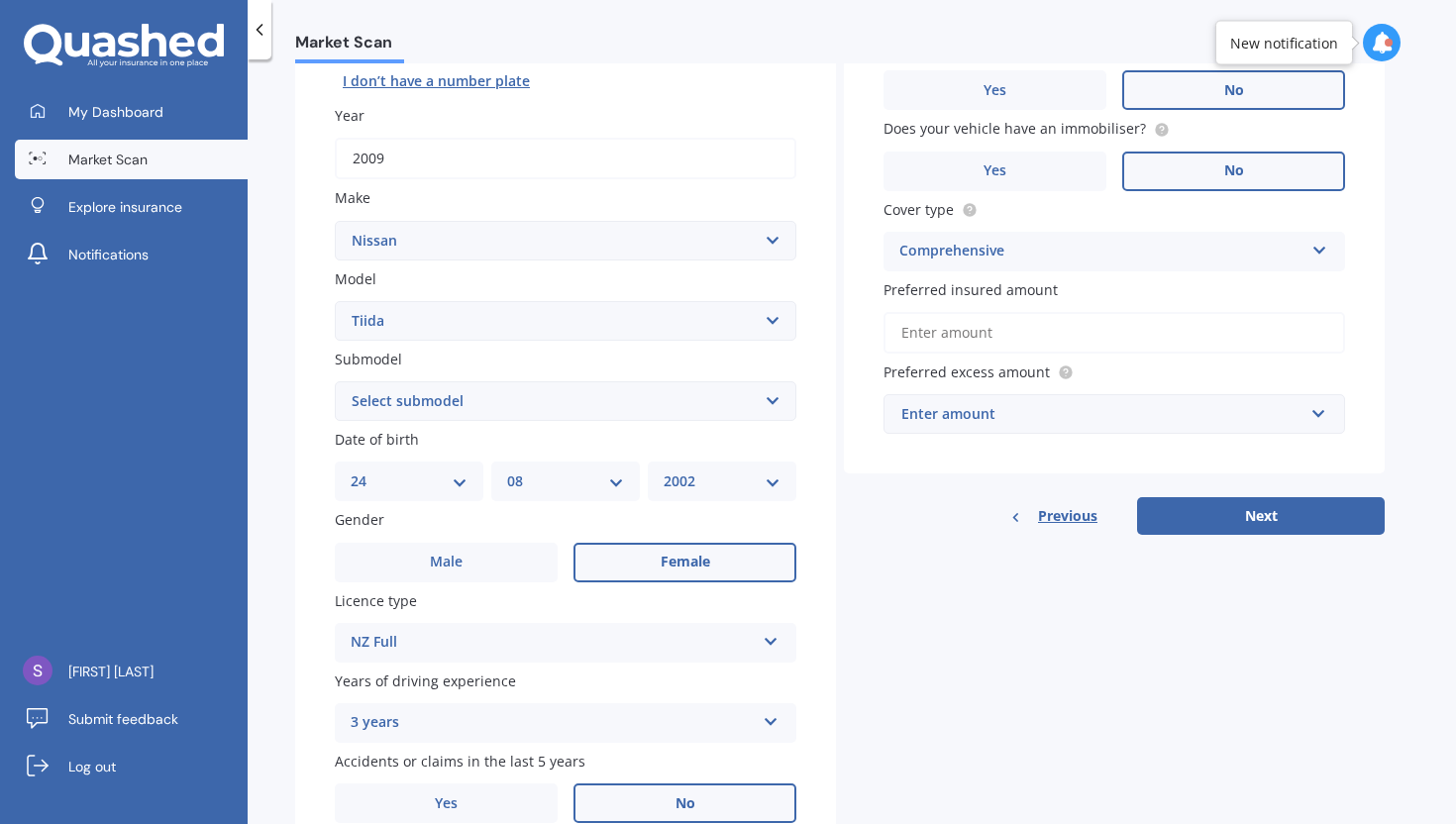 click on "Preferred insured amount" at bounding box center [1114, 333] 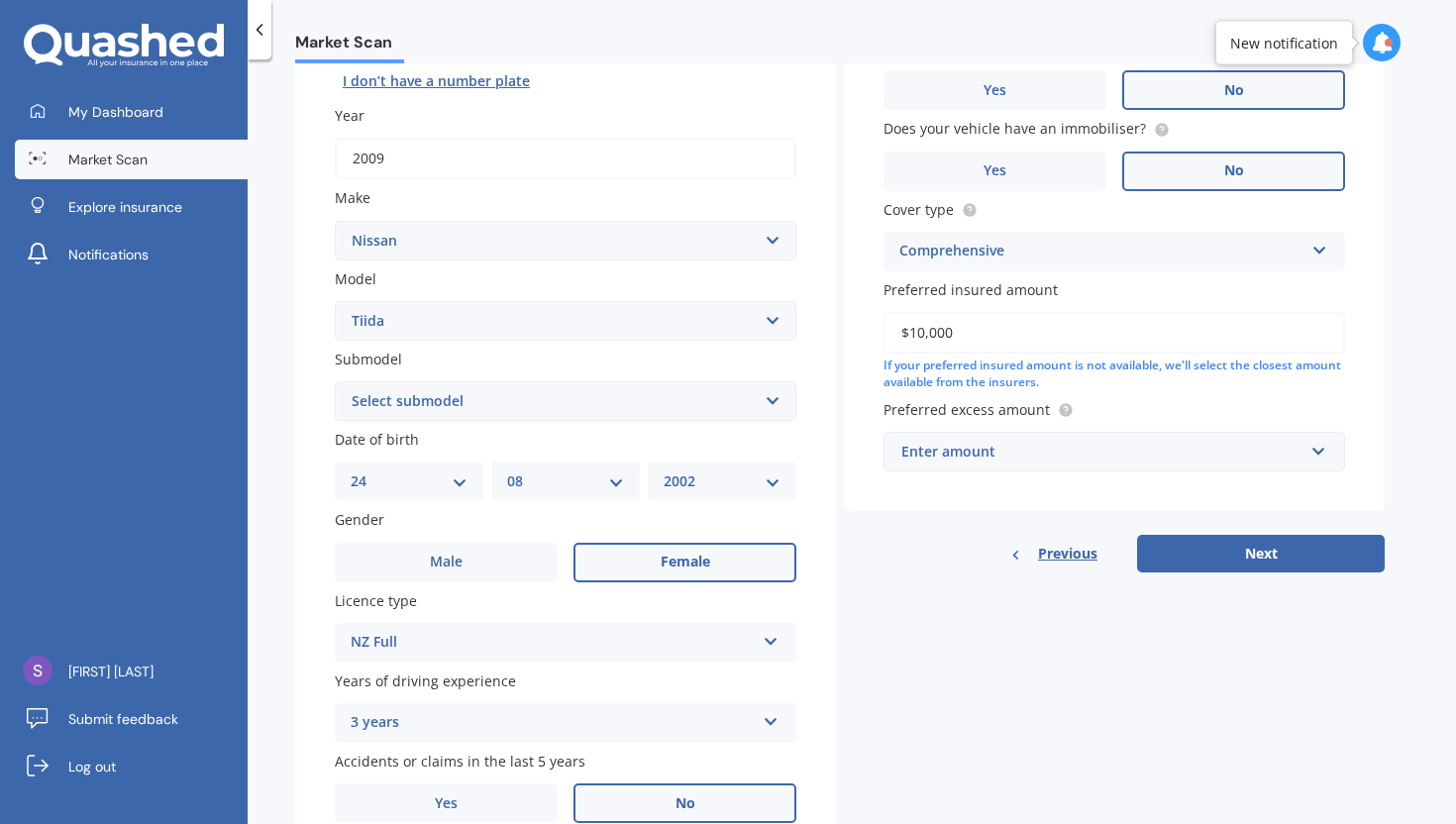 type on "$10,000" 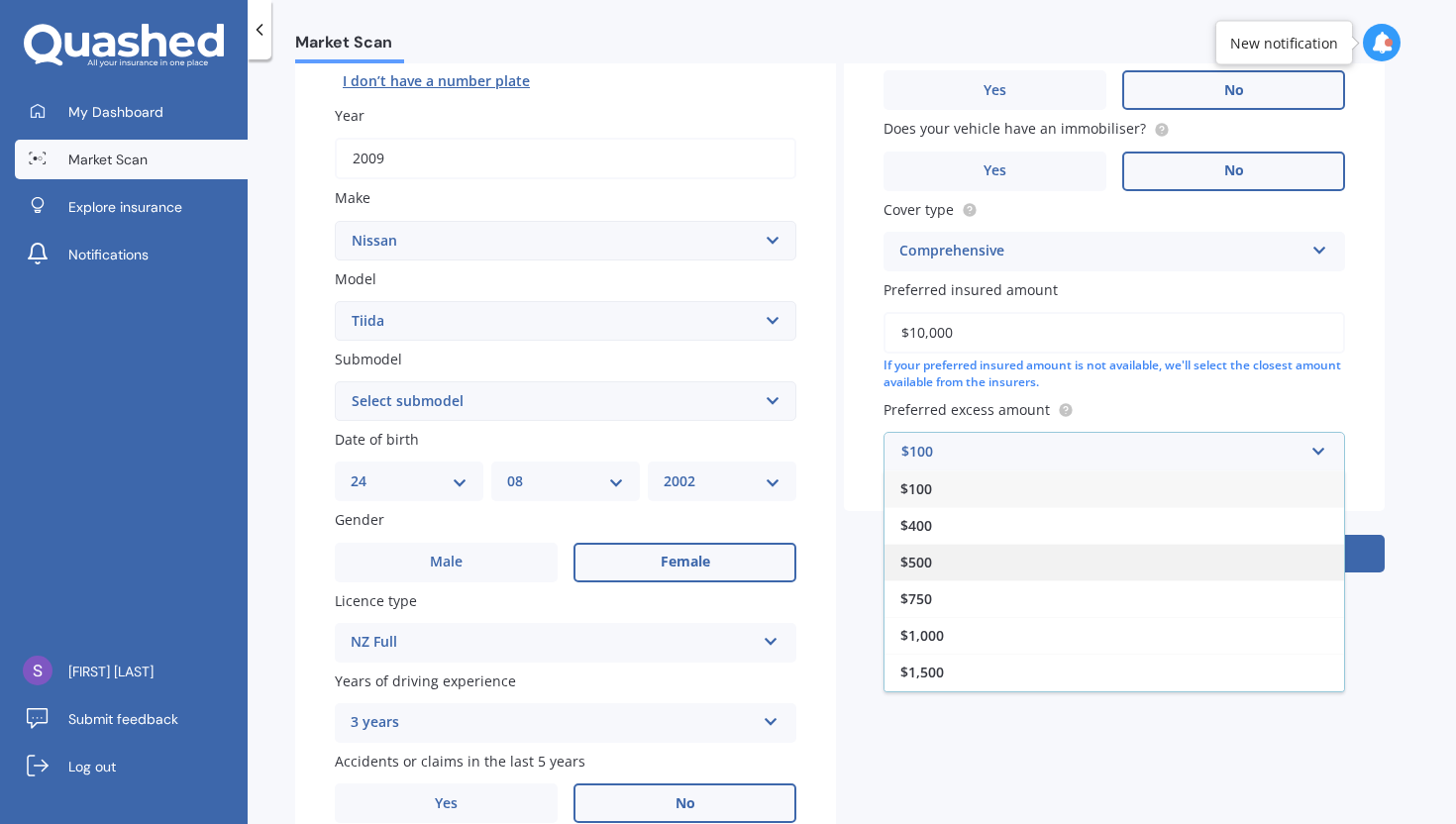click on "$500" at bounding box center [1114, 562] 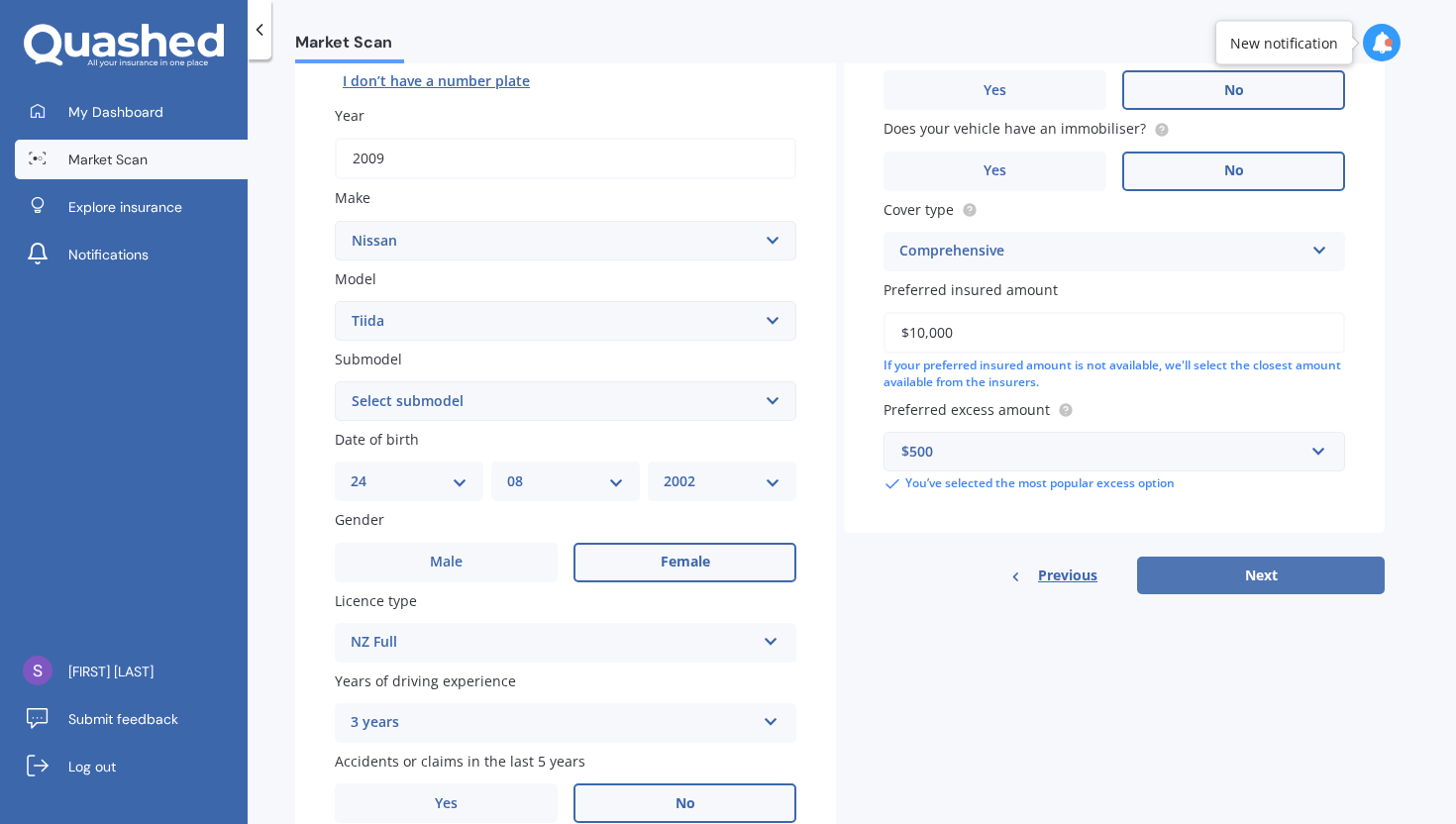 click on "Next" at bounding box center (1261, 575) 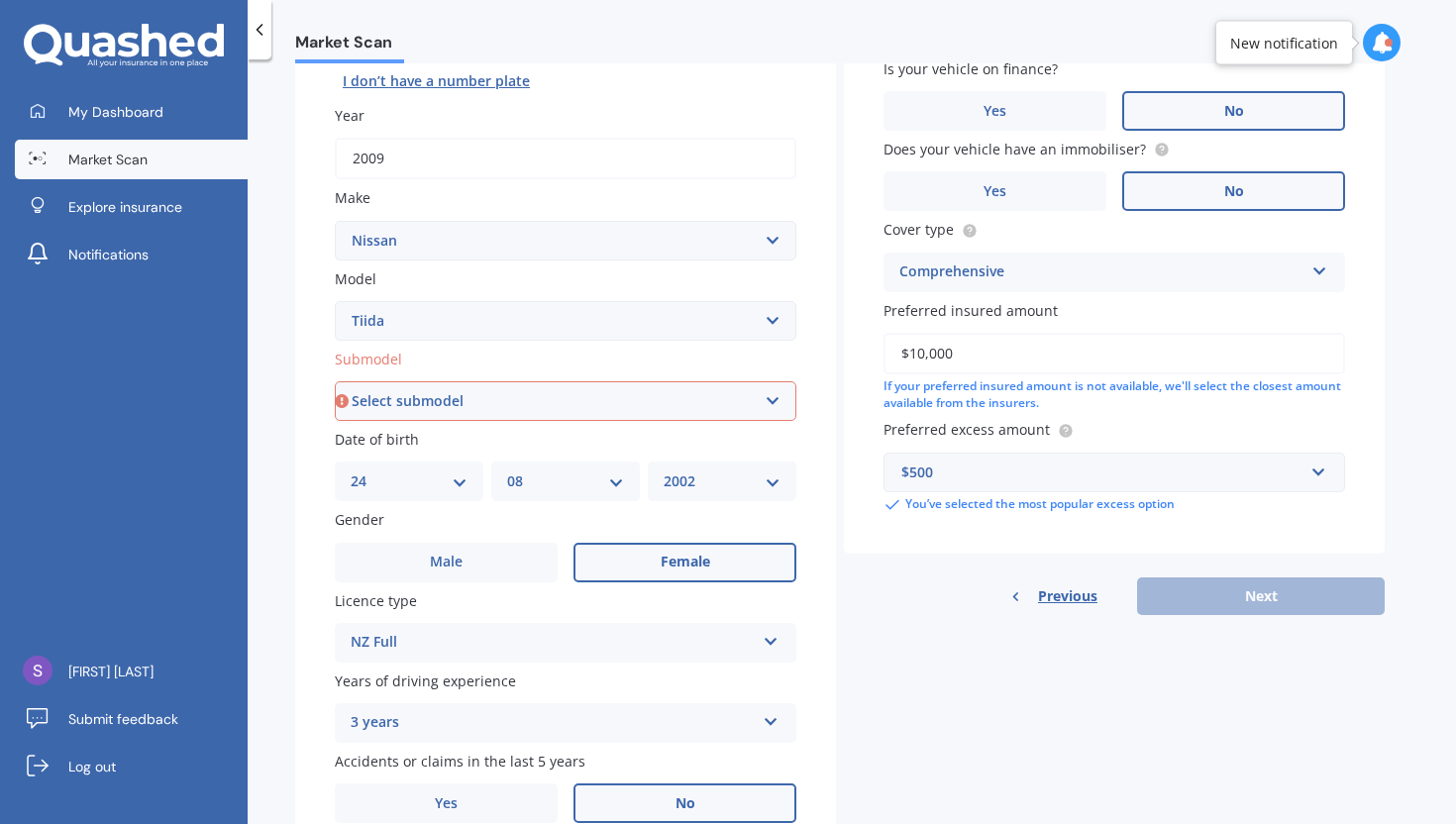 click on "Select submodel (All)" at bounding box center (566, 401) 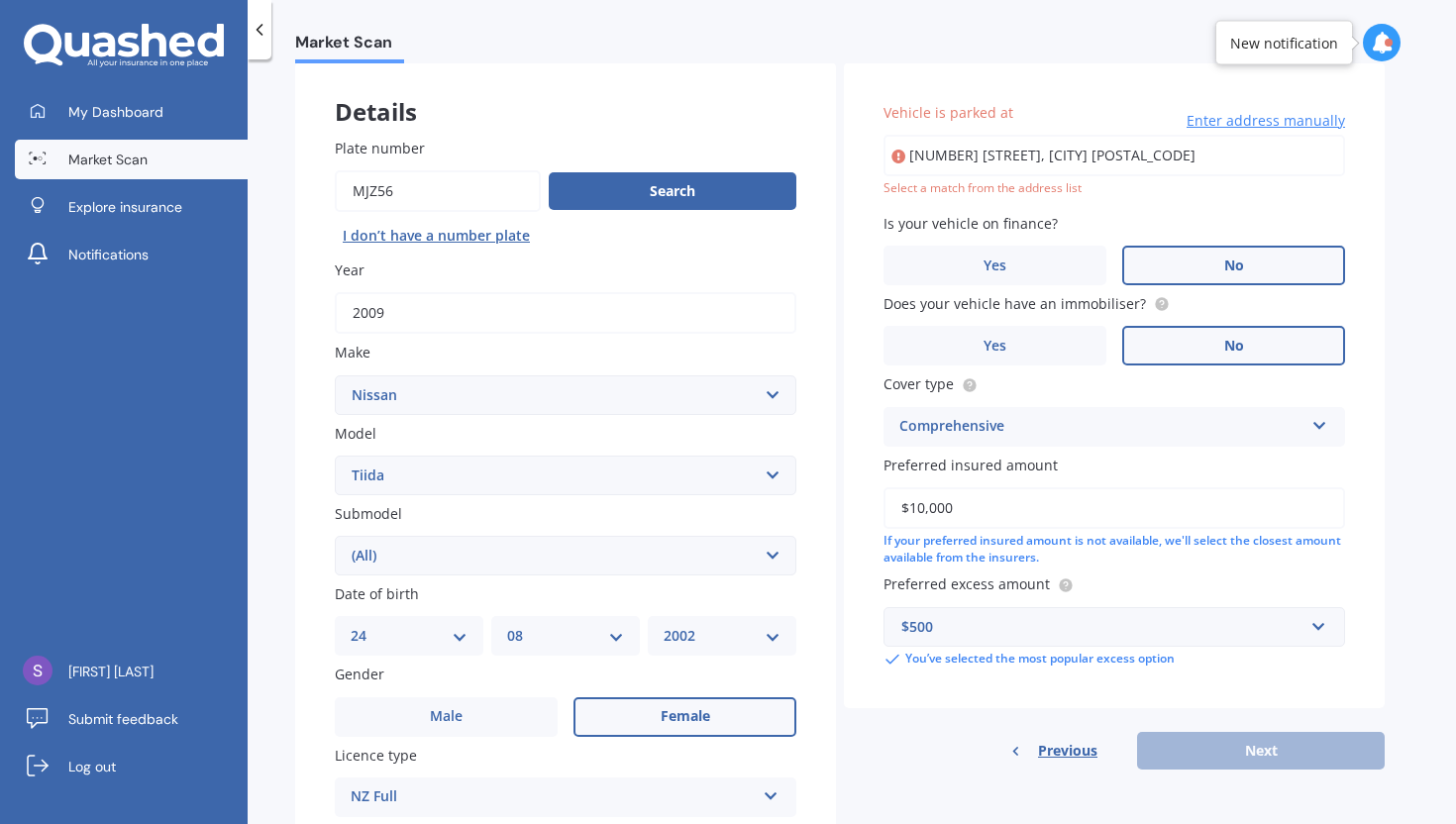 scroll, scrollTop: 94, scrollLeft: 0, axis: vertical 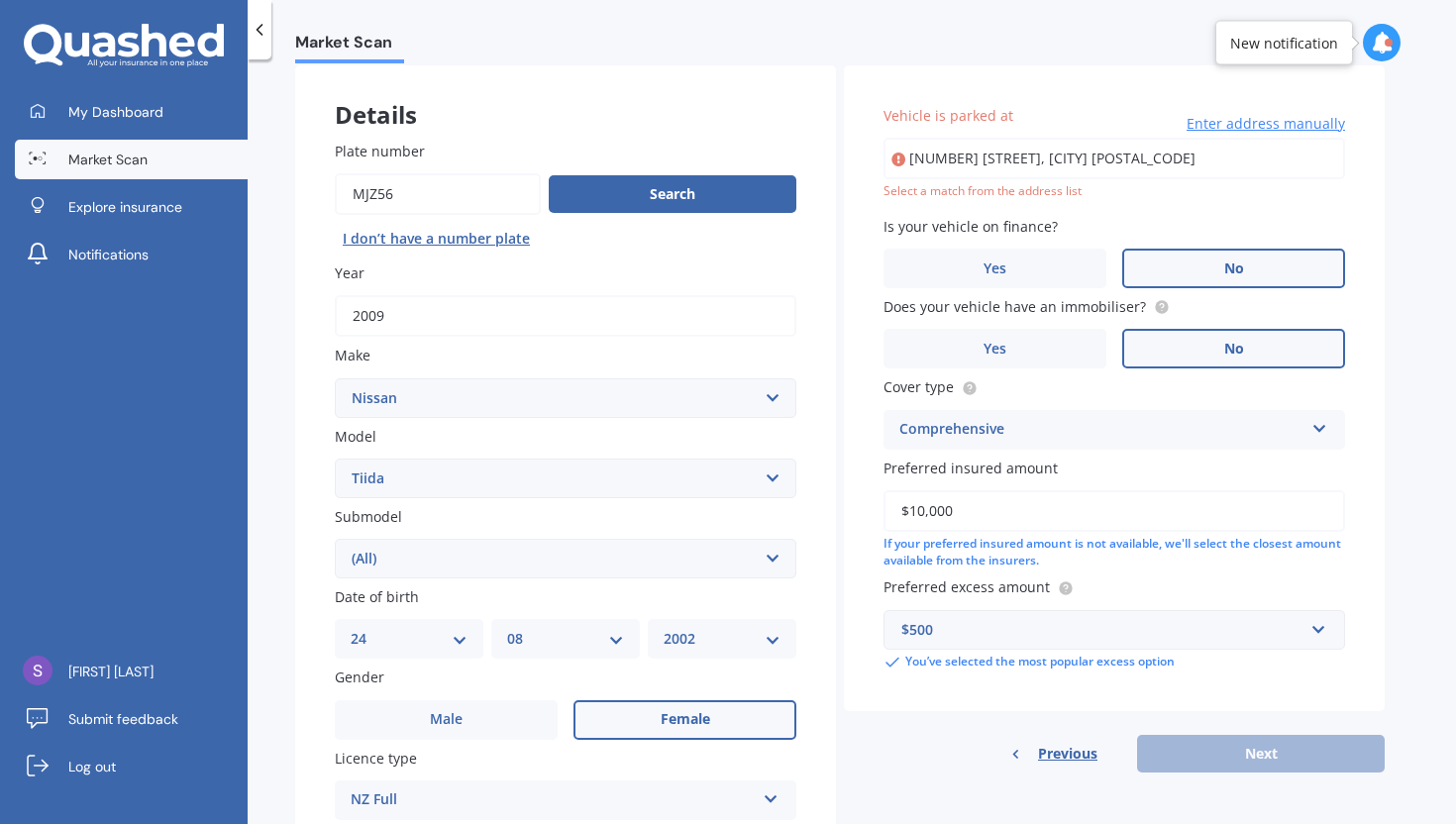 click on "Vehicle is parked at [NUMBER] [STREET], [CITY] [POSTAL_CODE] Enter address manually Select a match from the address list" at bounding box center [1114, 153] 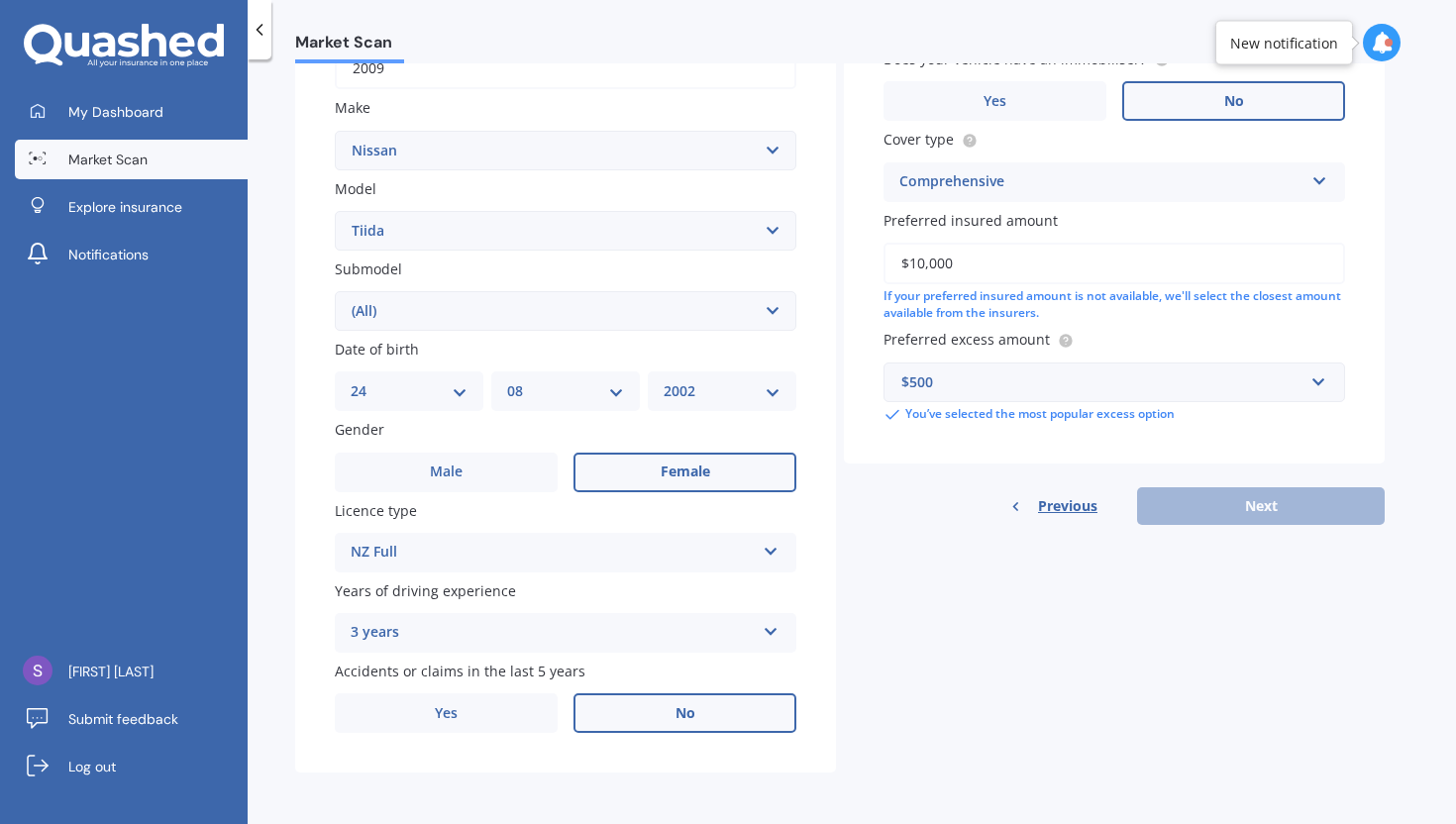 scroll, scrollTop: 0, scrollLeft: 0, axis: both 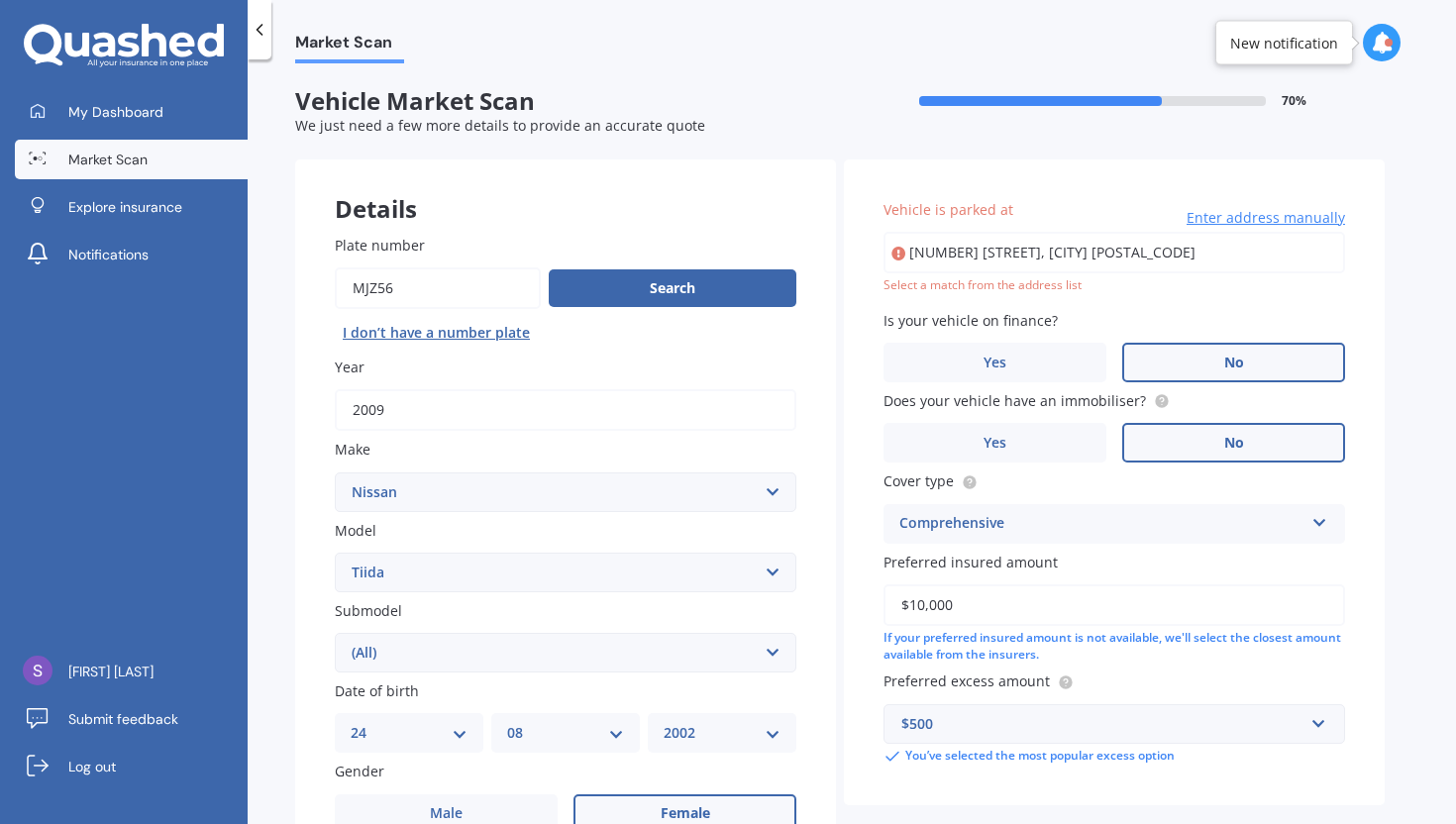click on "[NUMBER] [STREET], [CITY] [POSTAL_CODE]" at bounding box center [1114, 253] 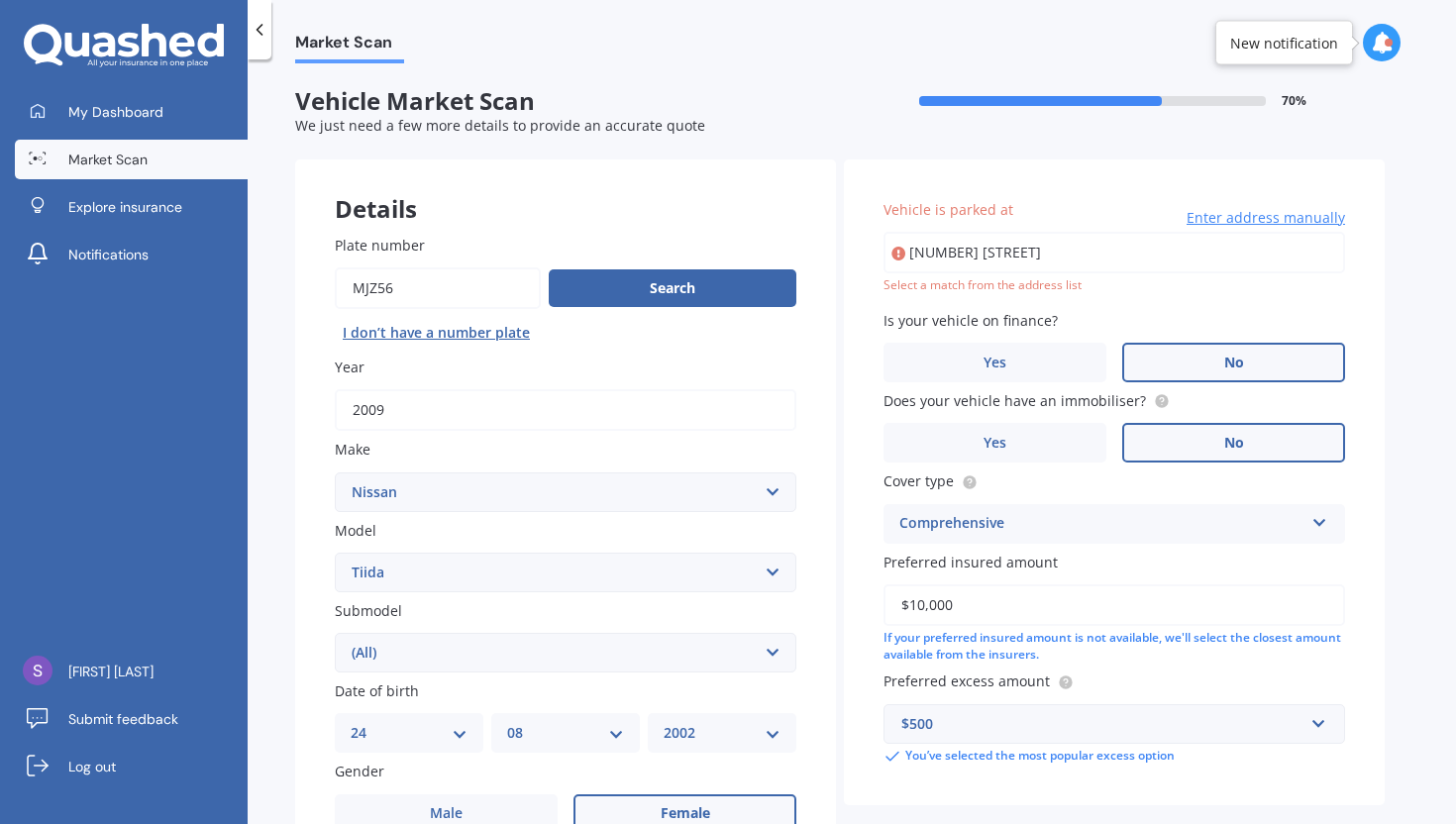 type on "[NUMBER] [STREET], [CITY] [POSTAL_CODE]" 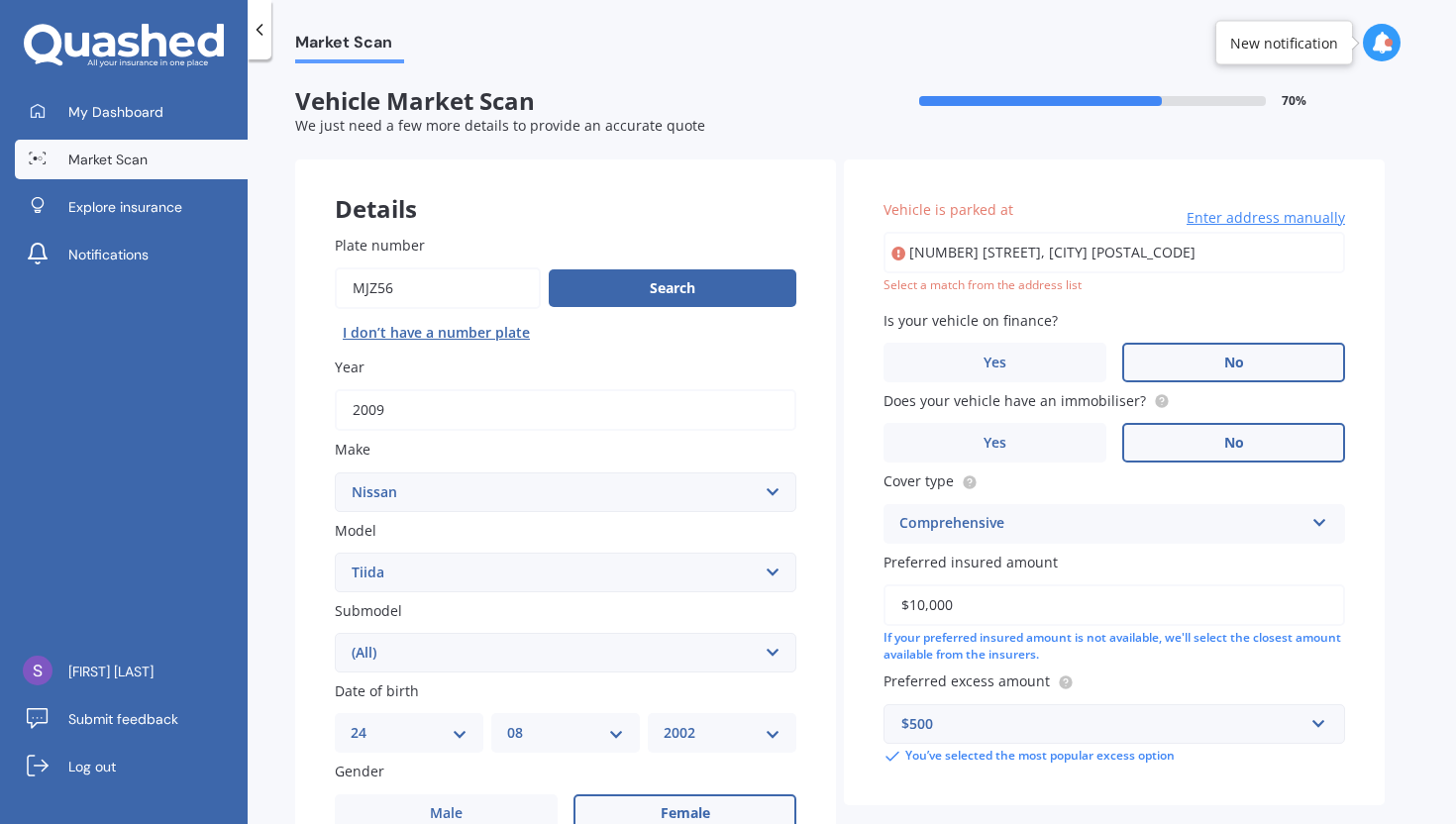 click on "Vehicle is parked at [NUMBER] [STREET], [CITY] [POSTAL_CODE] Enter address manually Select a match from the address list Is your vehicle on finance? Yes No Does your vehicle have an immobiliser? Yes No Cover type Comprehensive Comprehensive Third Party, Fire & Theft Third Party Preferred insured amount $[NUMBER] If your preferred insured amount is not available, we'll select the closest amount available from the insurers. Preferred excess amount $[NUMBER] $[NUMBER] $[NUMBER] $[NUMBER] $[NUMBER] $[NUMBER] $[NUMBER] You’ve selected the most popular excess option" at bounding box center [1114, 482] 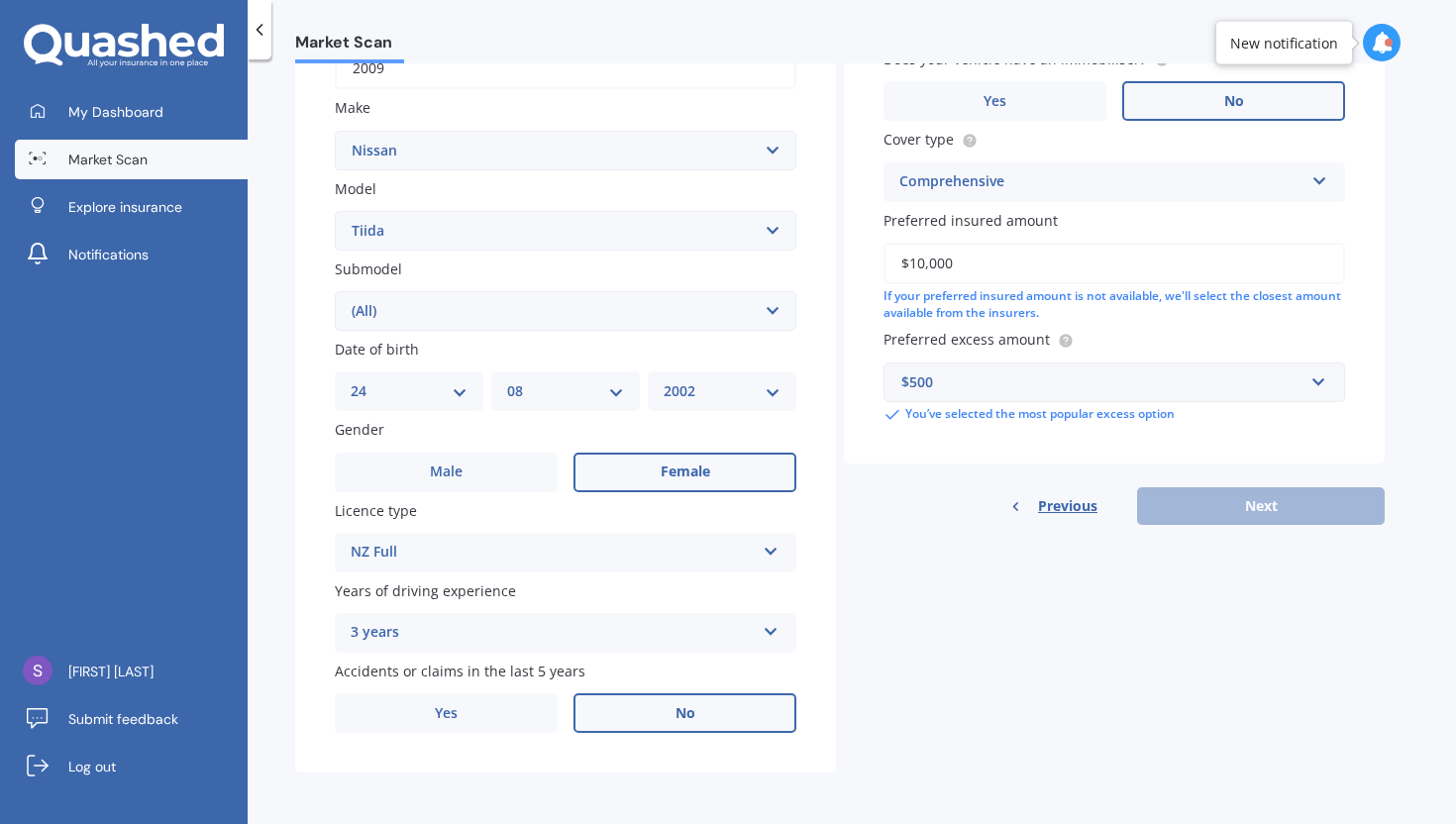 scroll, scrollTop: 0, scrollLeft: 0, axis: both 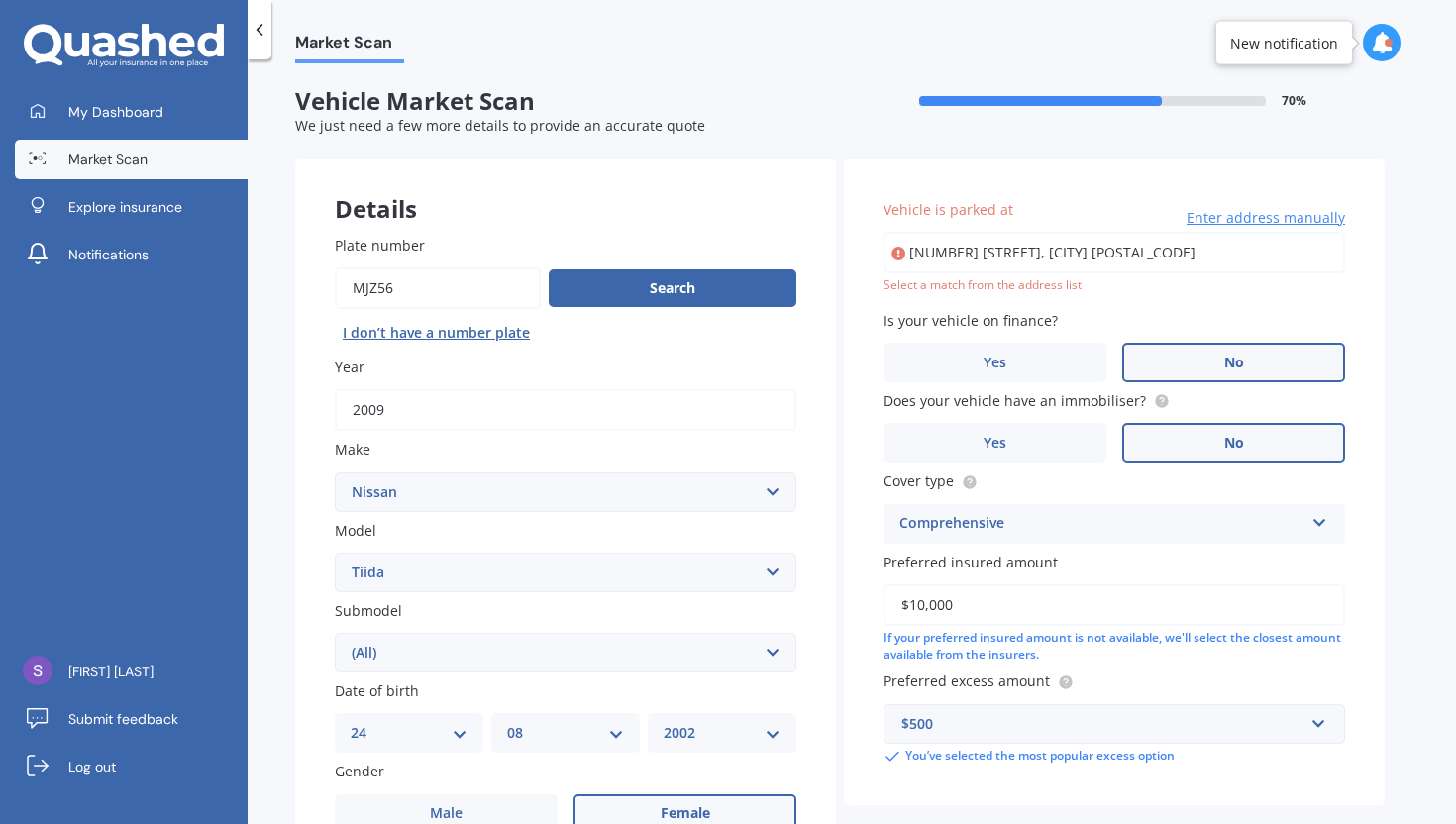 click on "Enter address manually" at bounding box center (1266, 218) 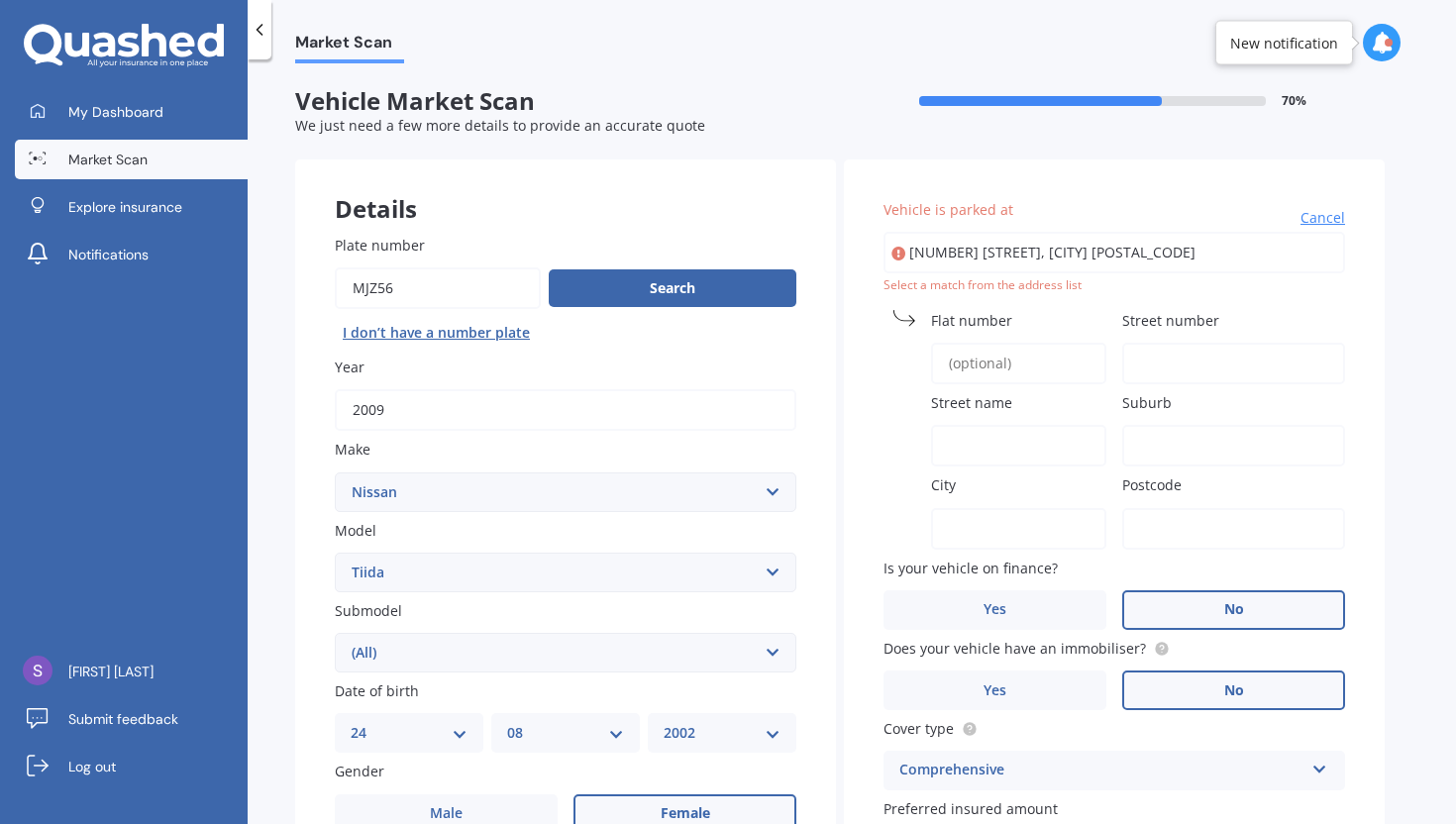 click on "Cancel" at bounding box center [1322, 218] 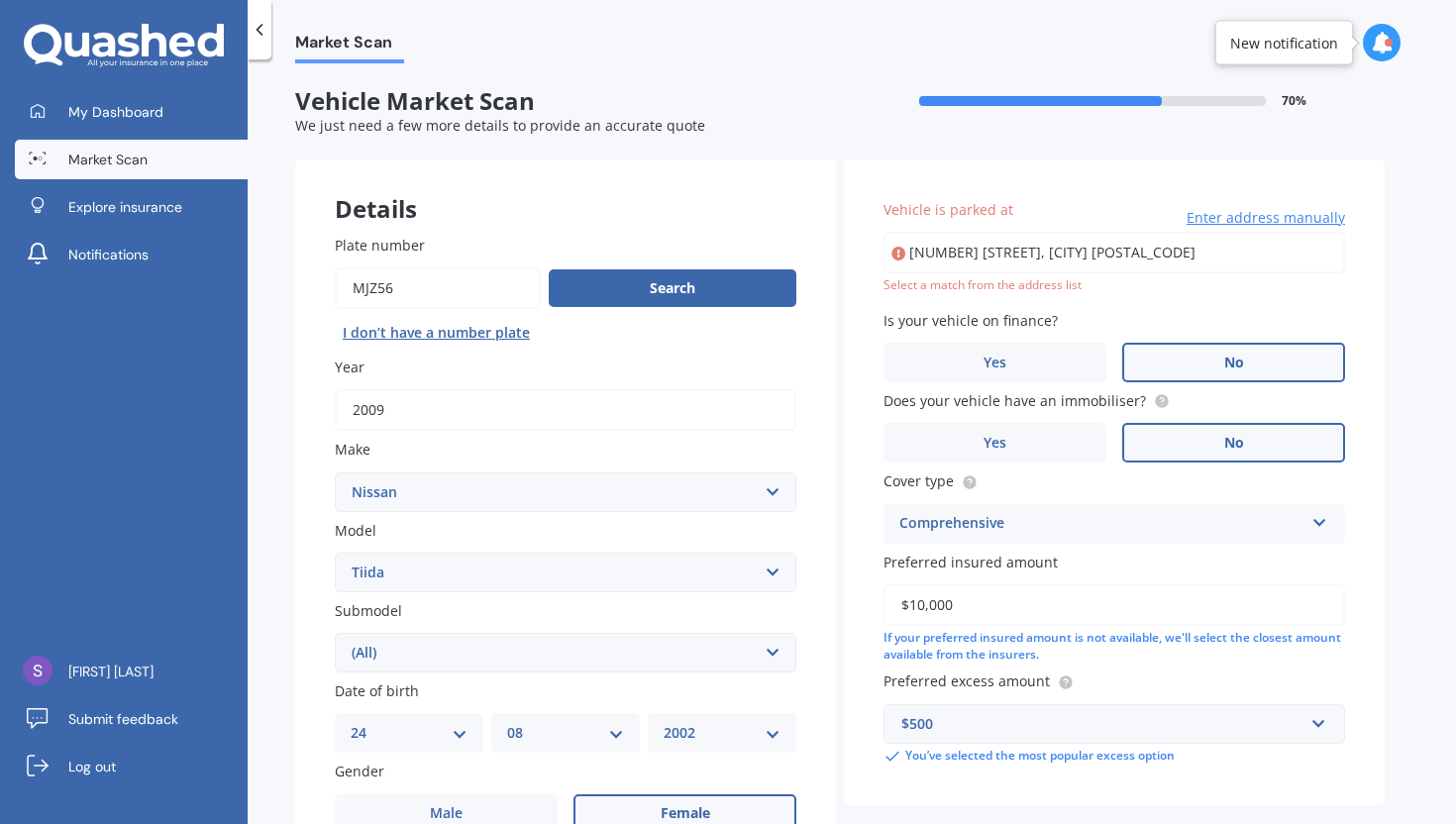 click on "[NUMBER] [STREET], [CITY] [POSTAL_CODE]" at bounding box center [1114, 253] 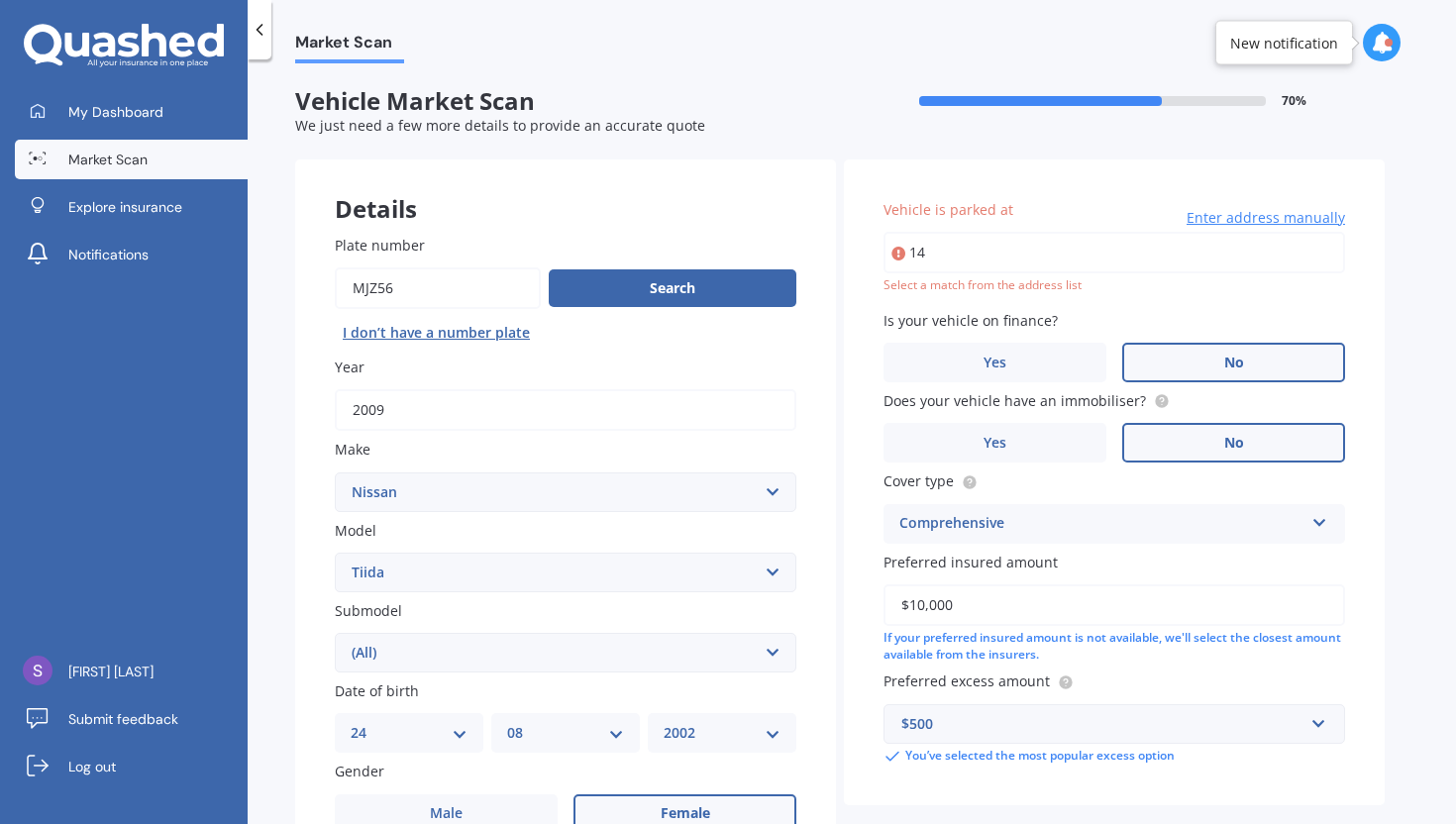 type on "1" 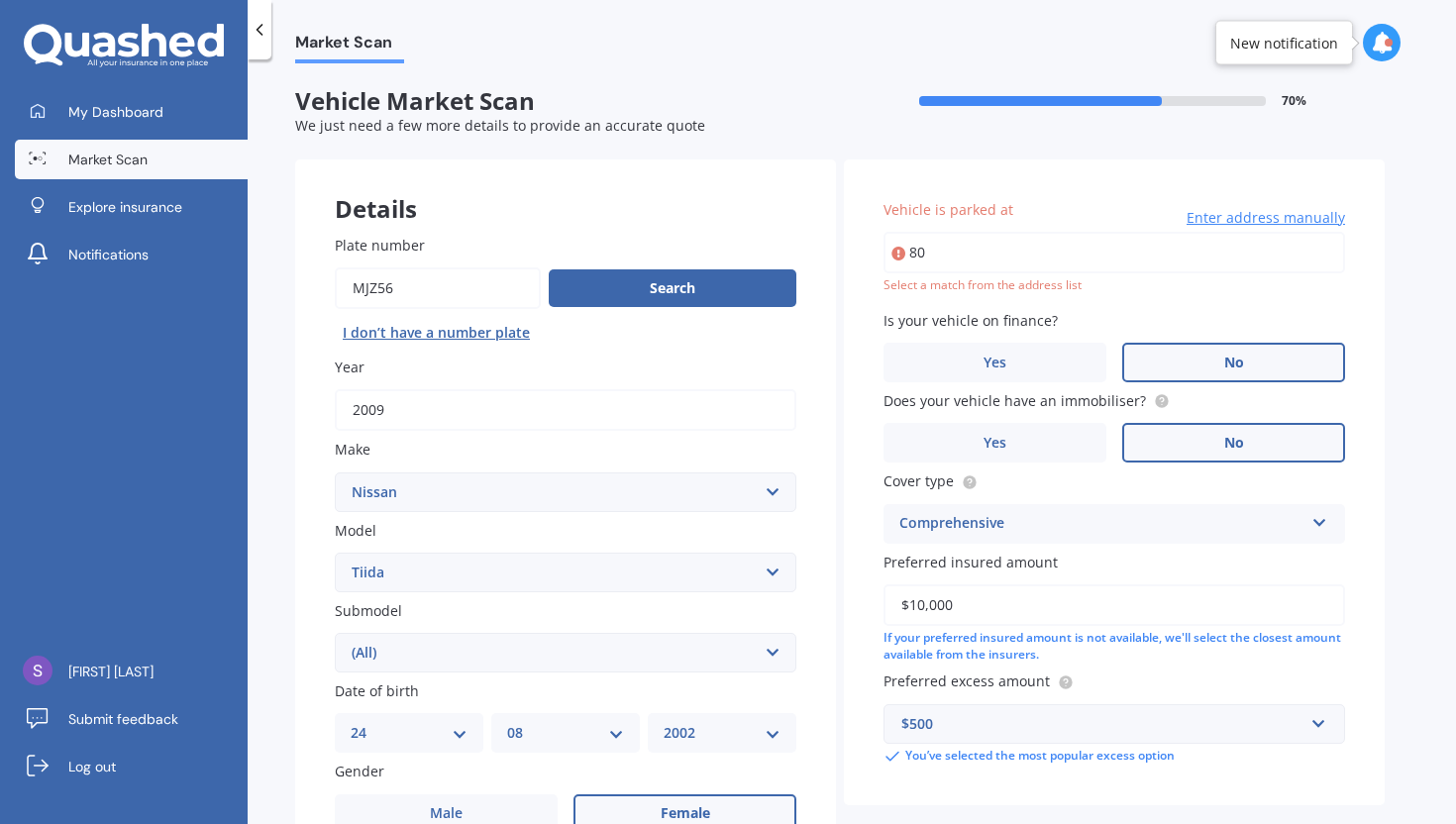 type on "8" 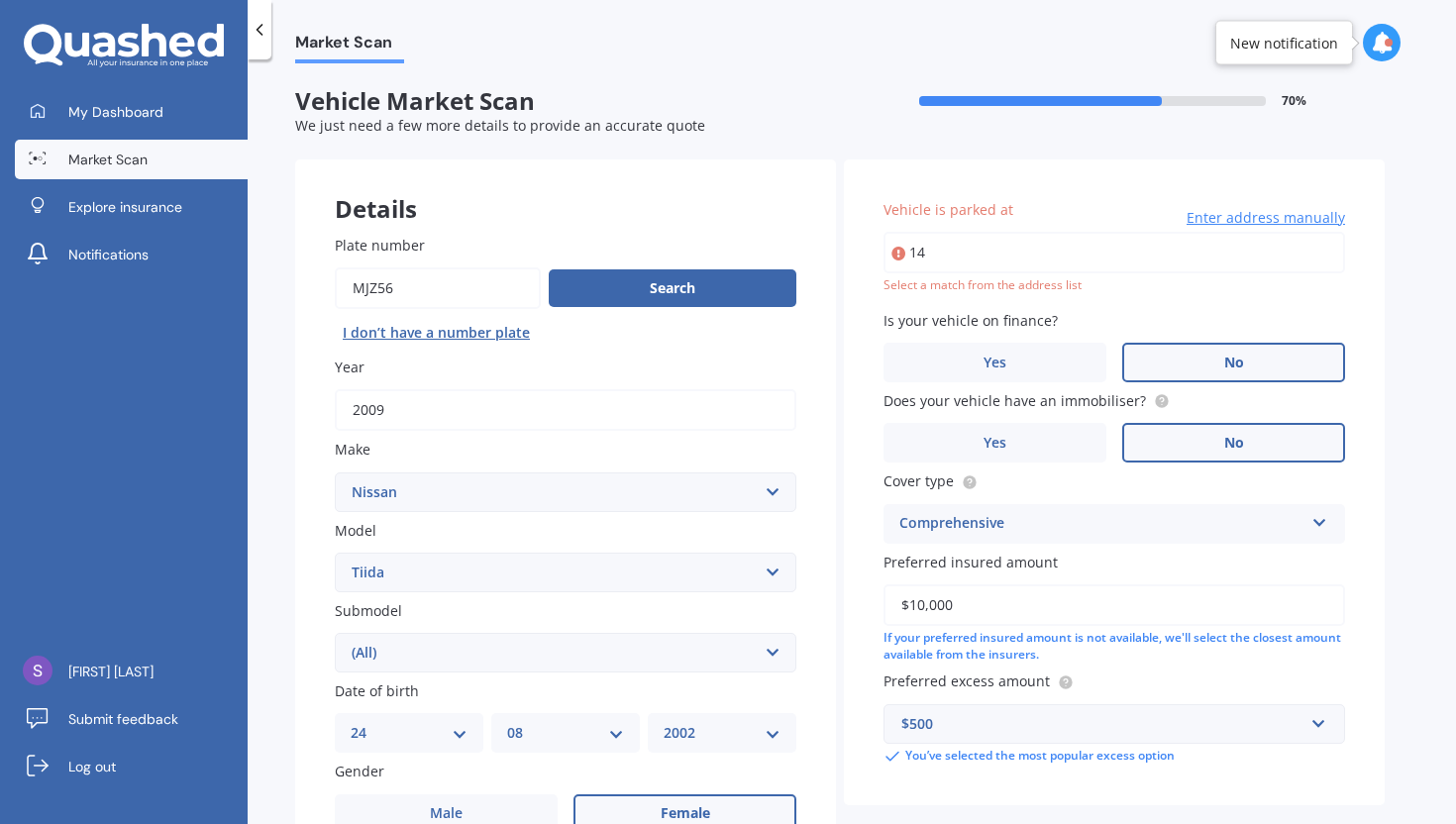 type on "[NUMBER] [STREET], [CITY] [POSTAL_CODE]" 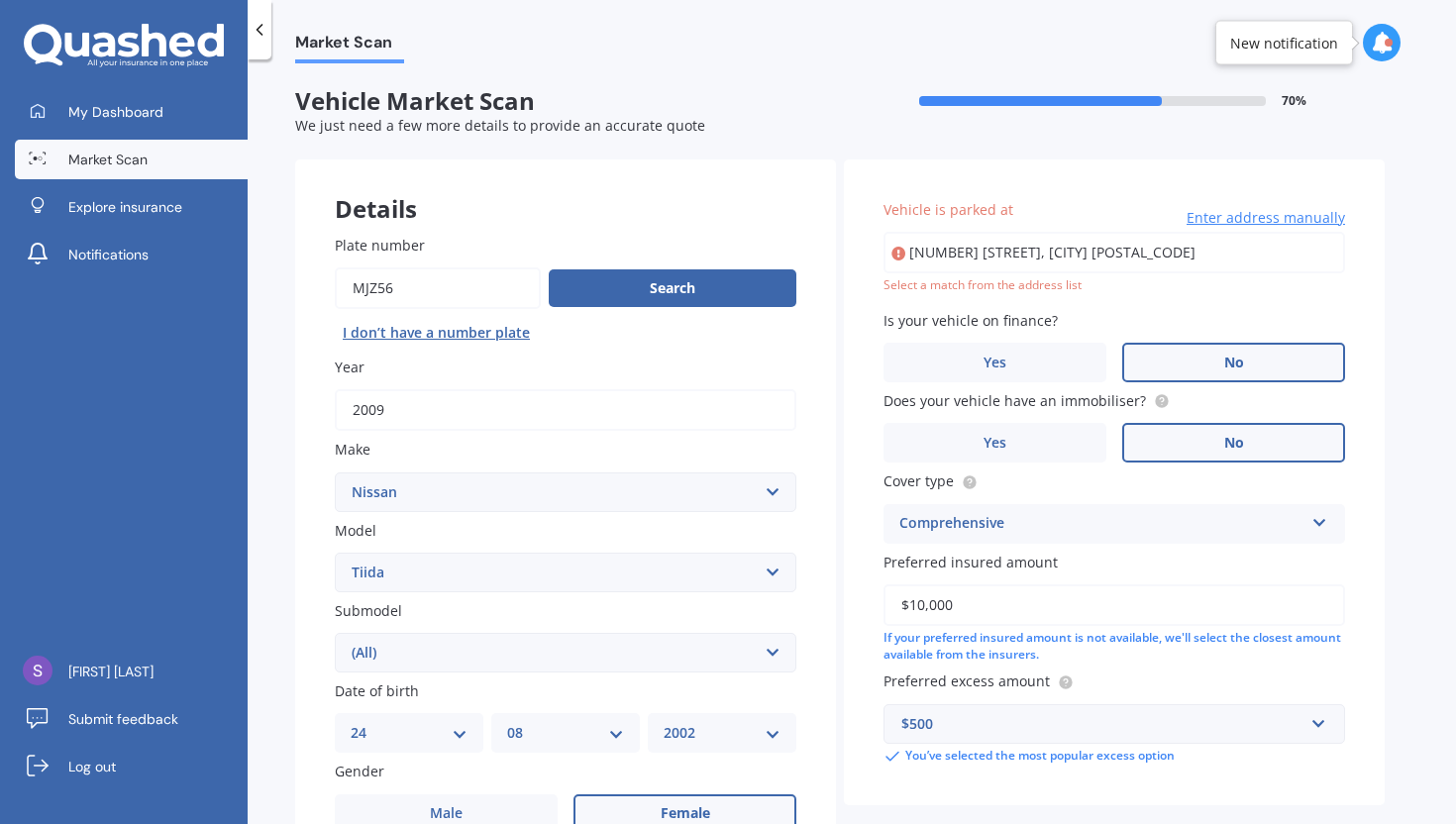 click on "Enter address manually" at bounding box center (1266, 218) 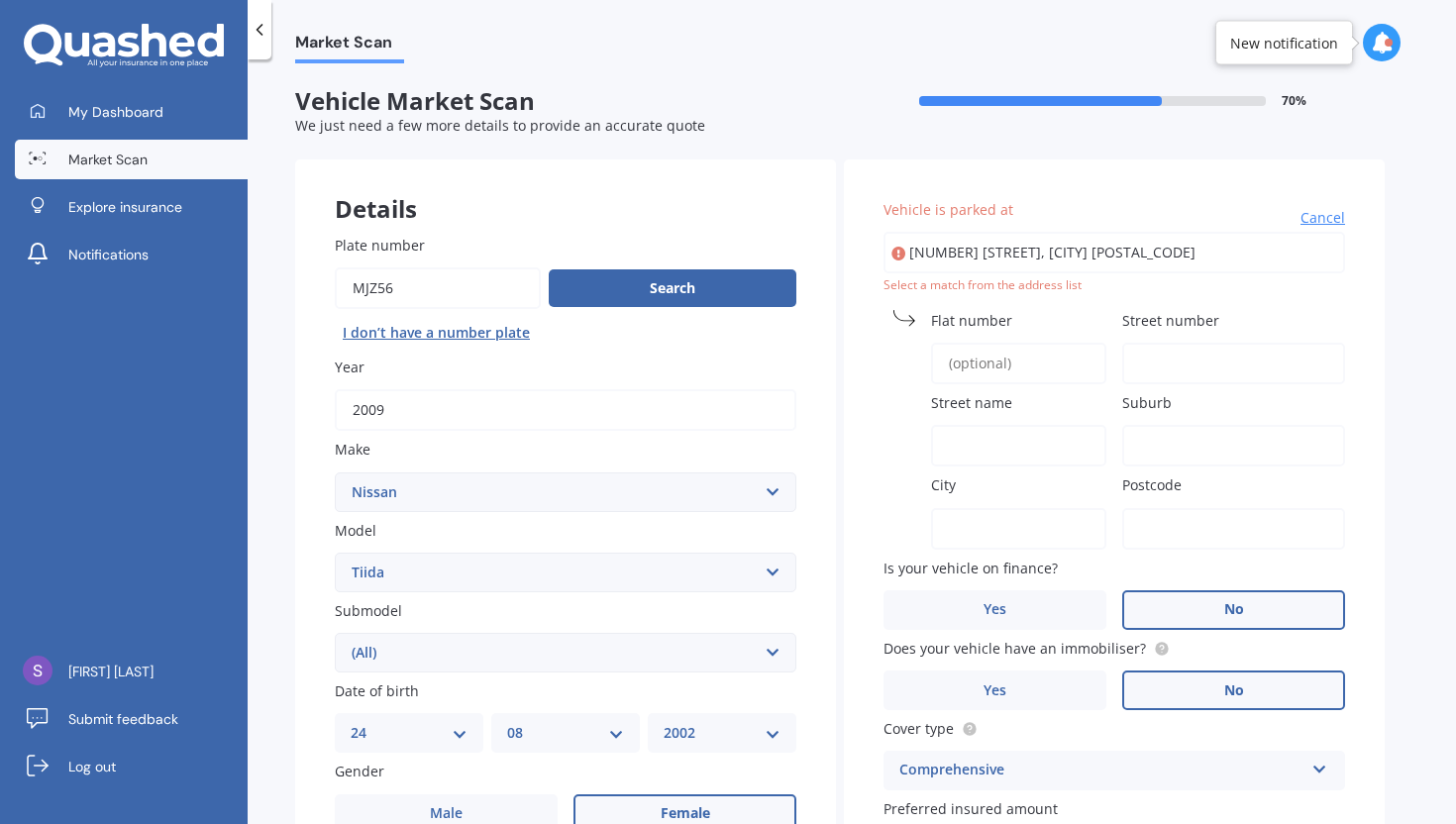 click on "Vehicle is parked at" at bounding box center [1110, 209] 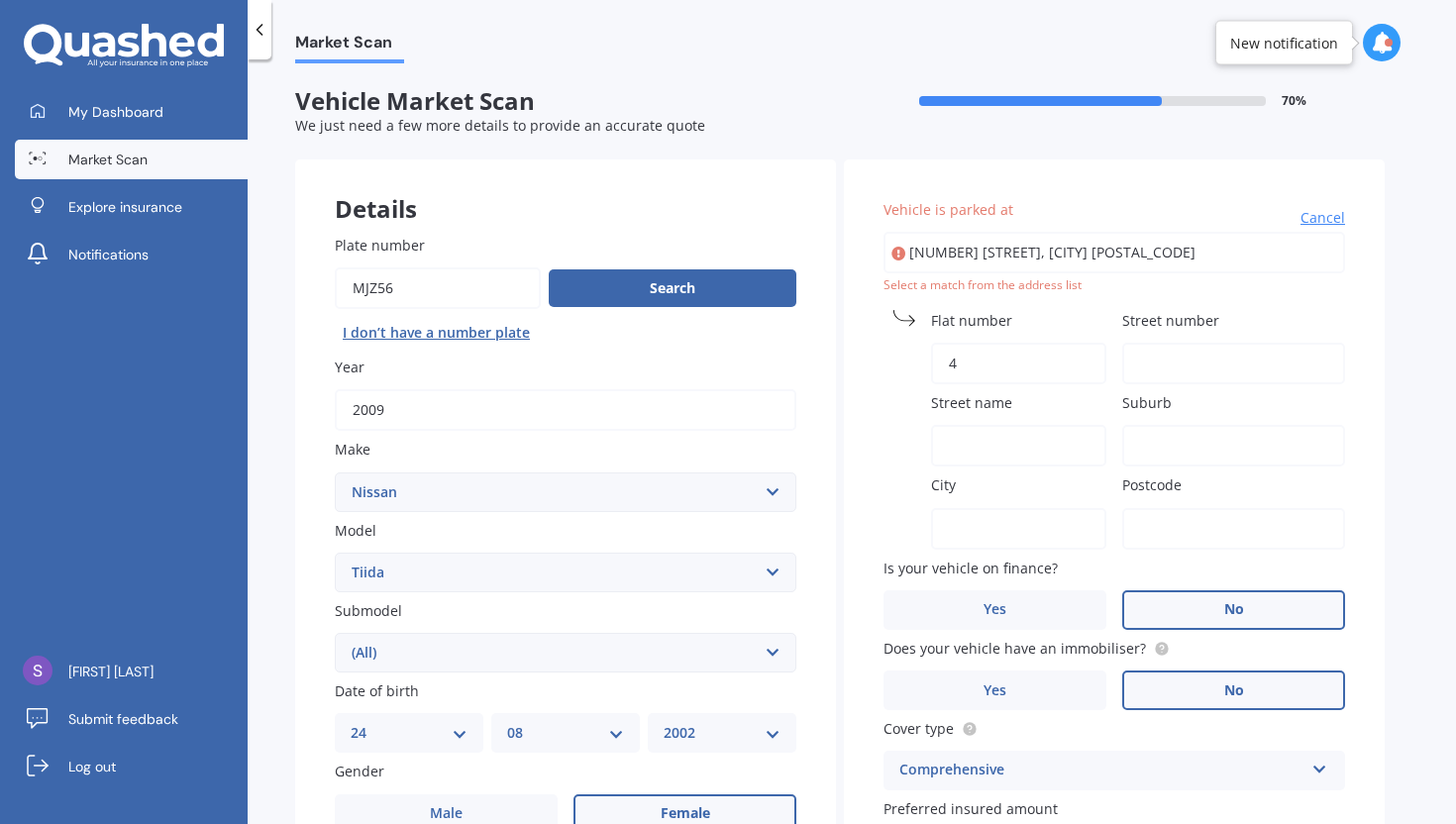 type on "4" 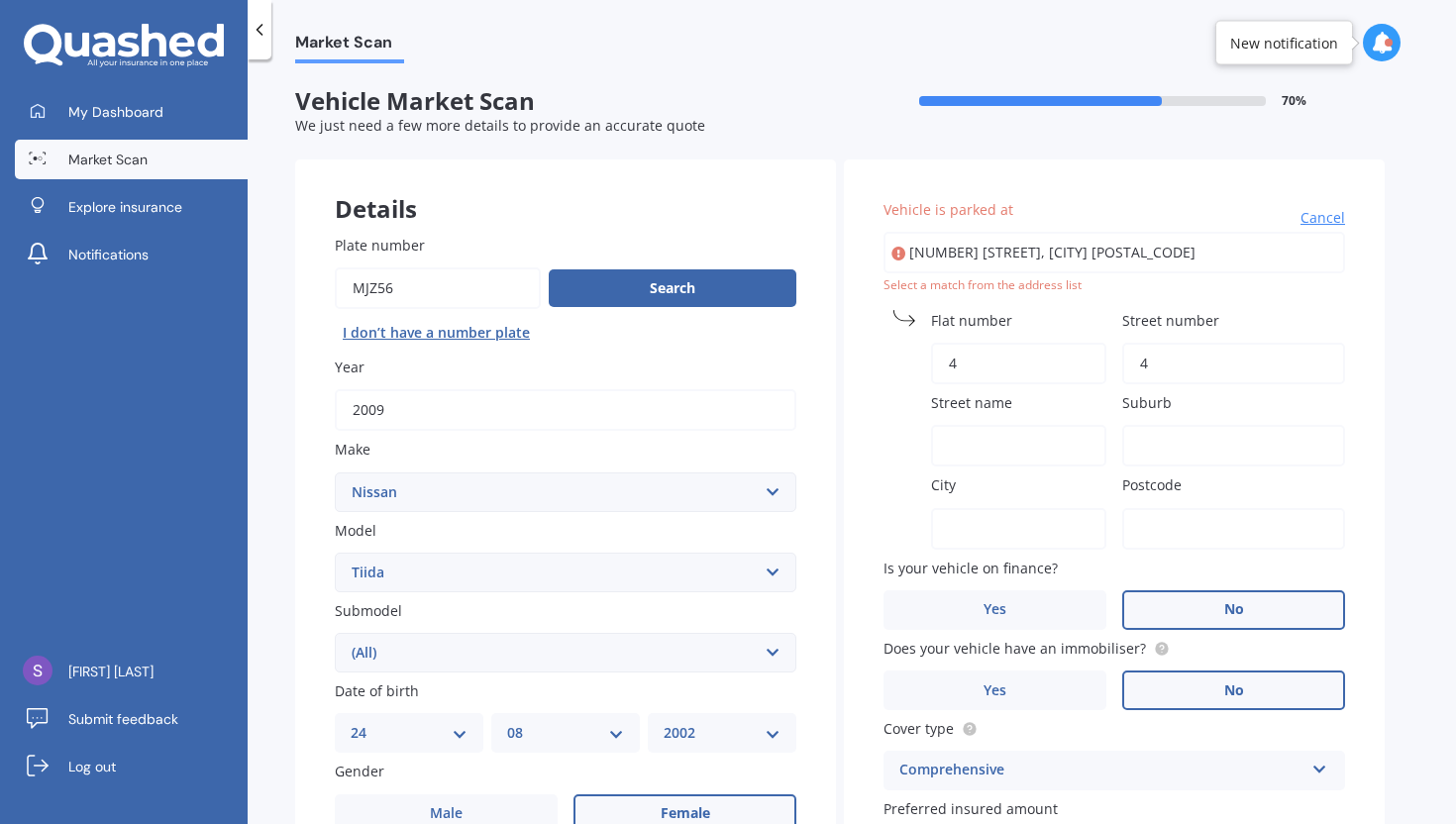 type on "[STREET]" 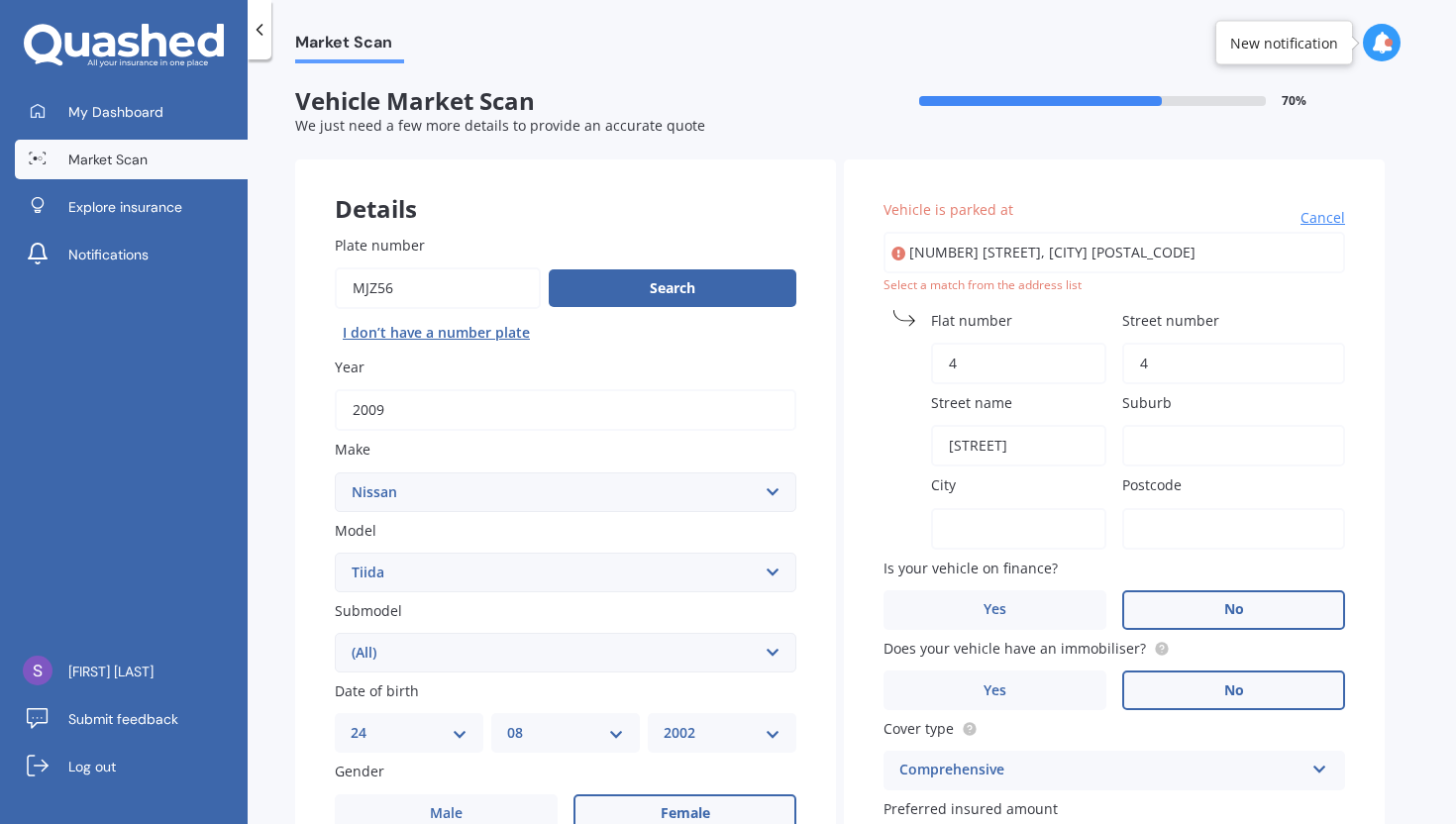 type on "Pukekohe" 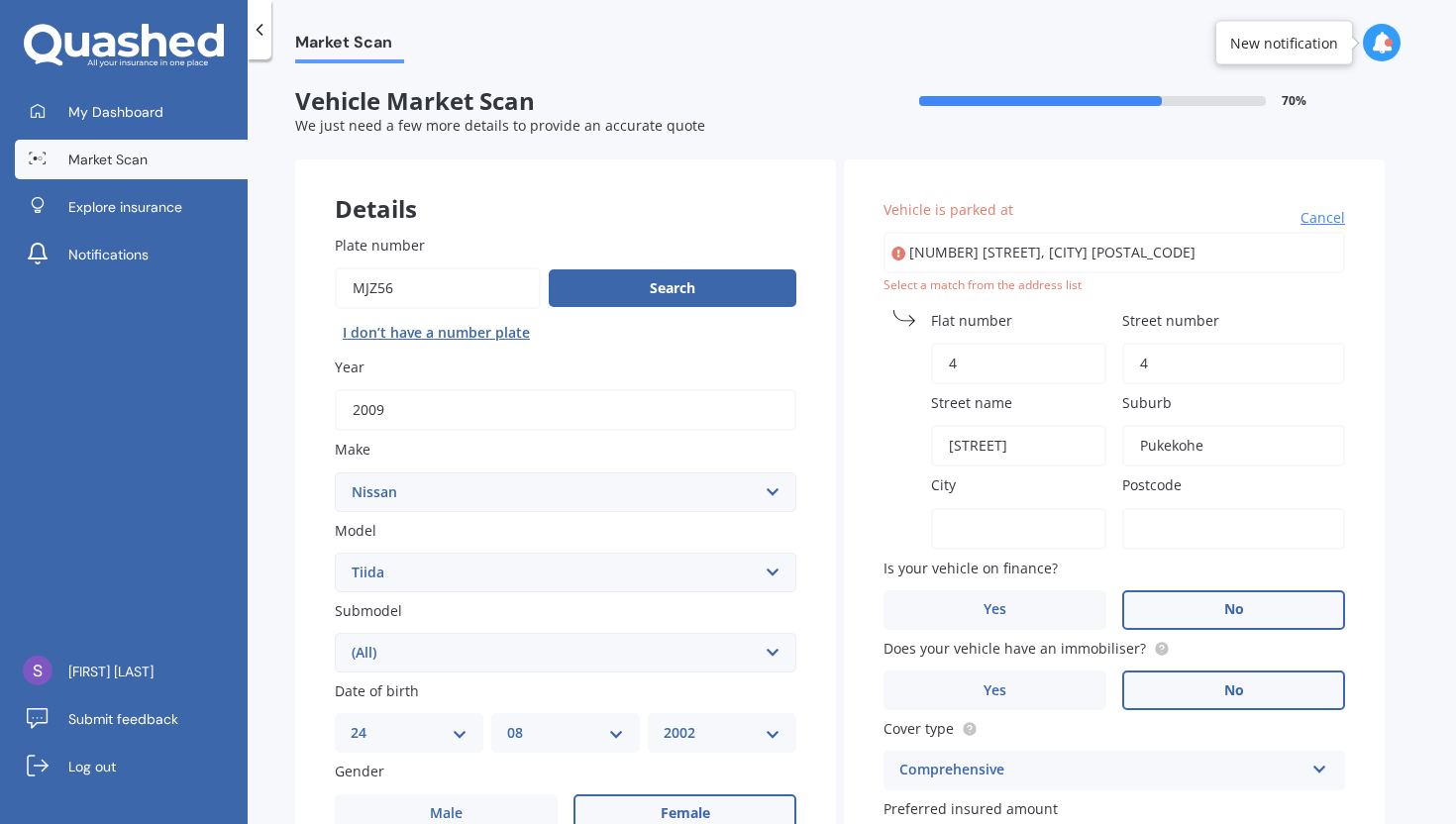 type on "Pukekohe" 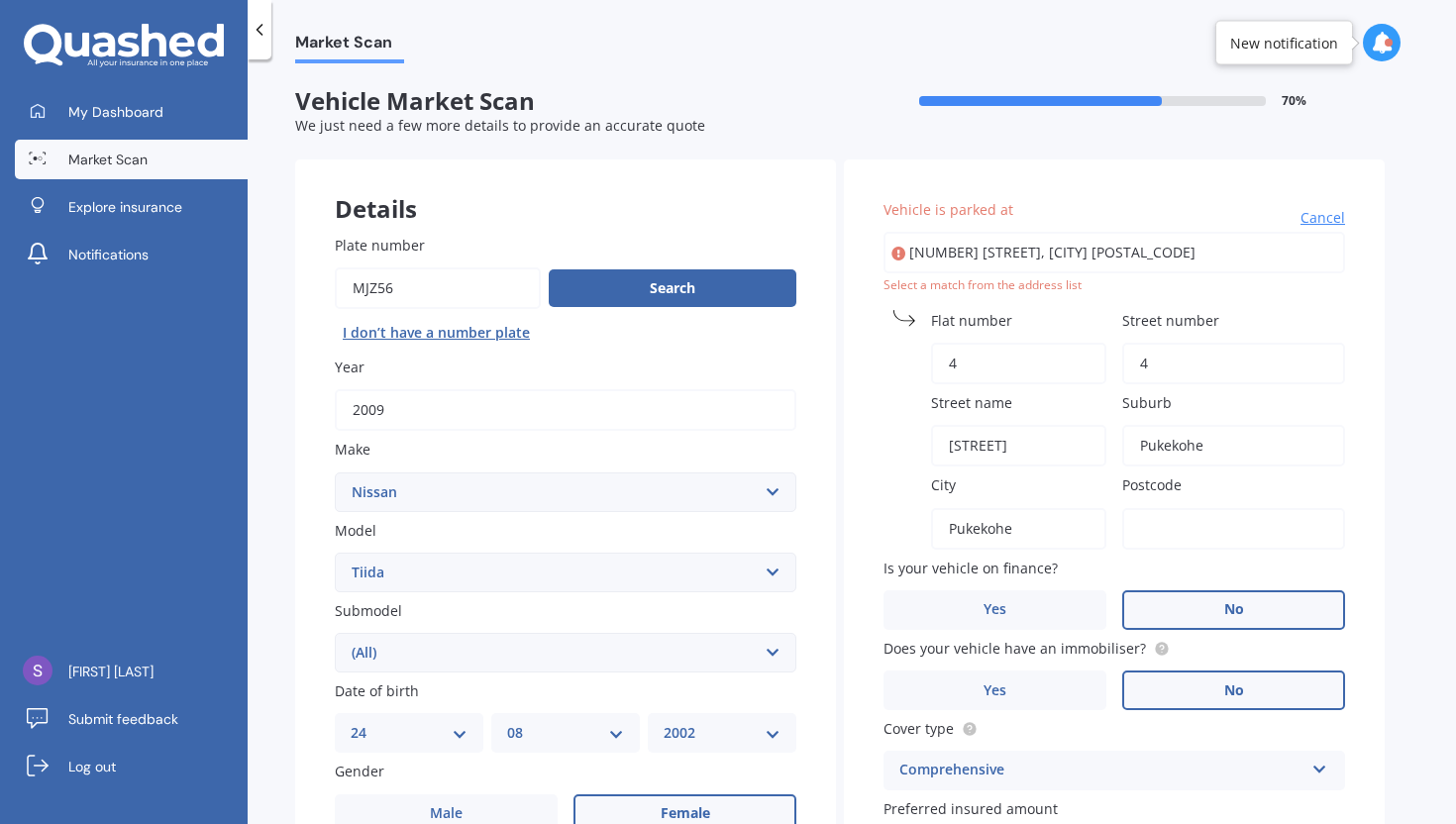 type on "2120" 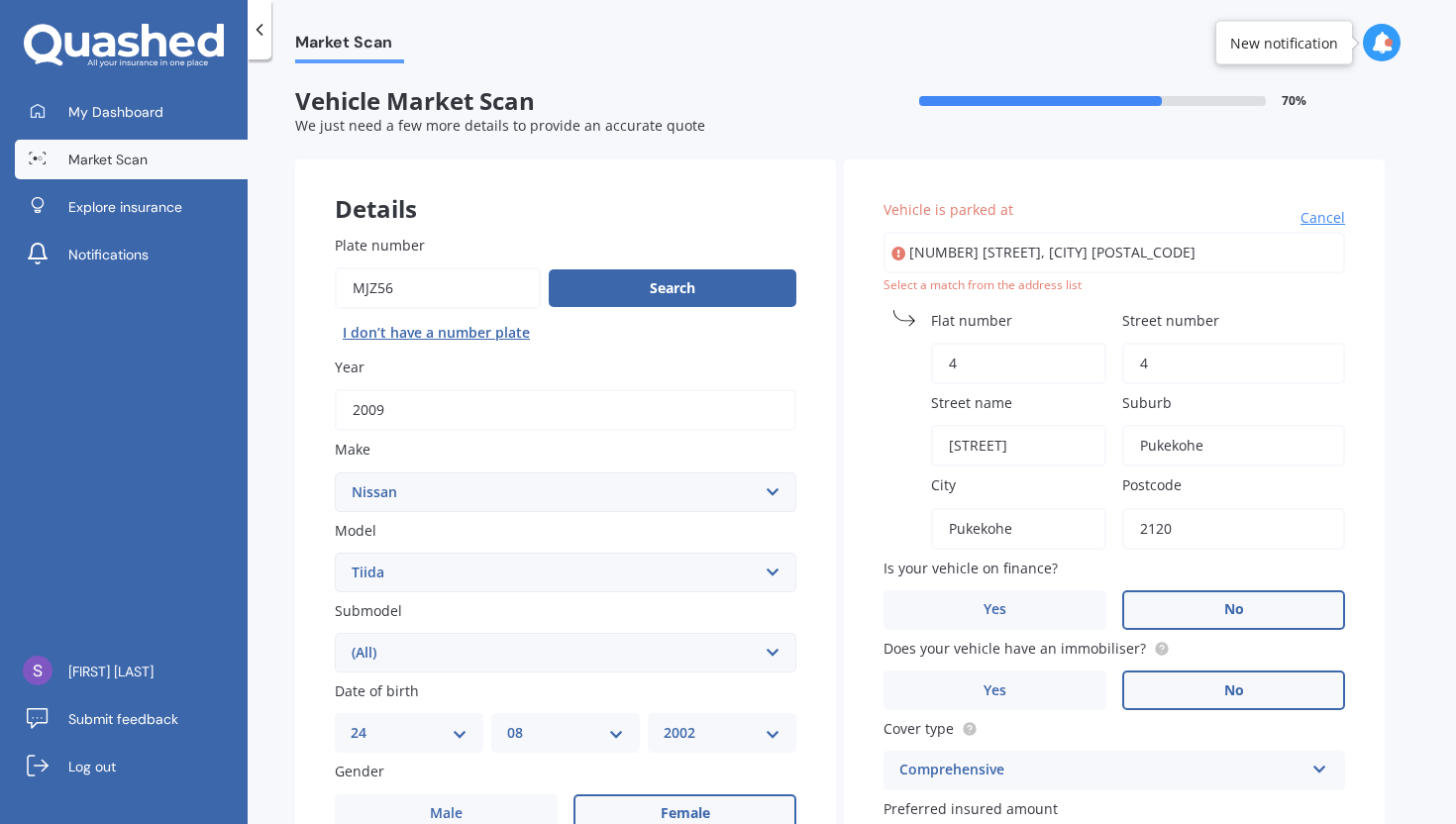 type 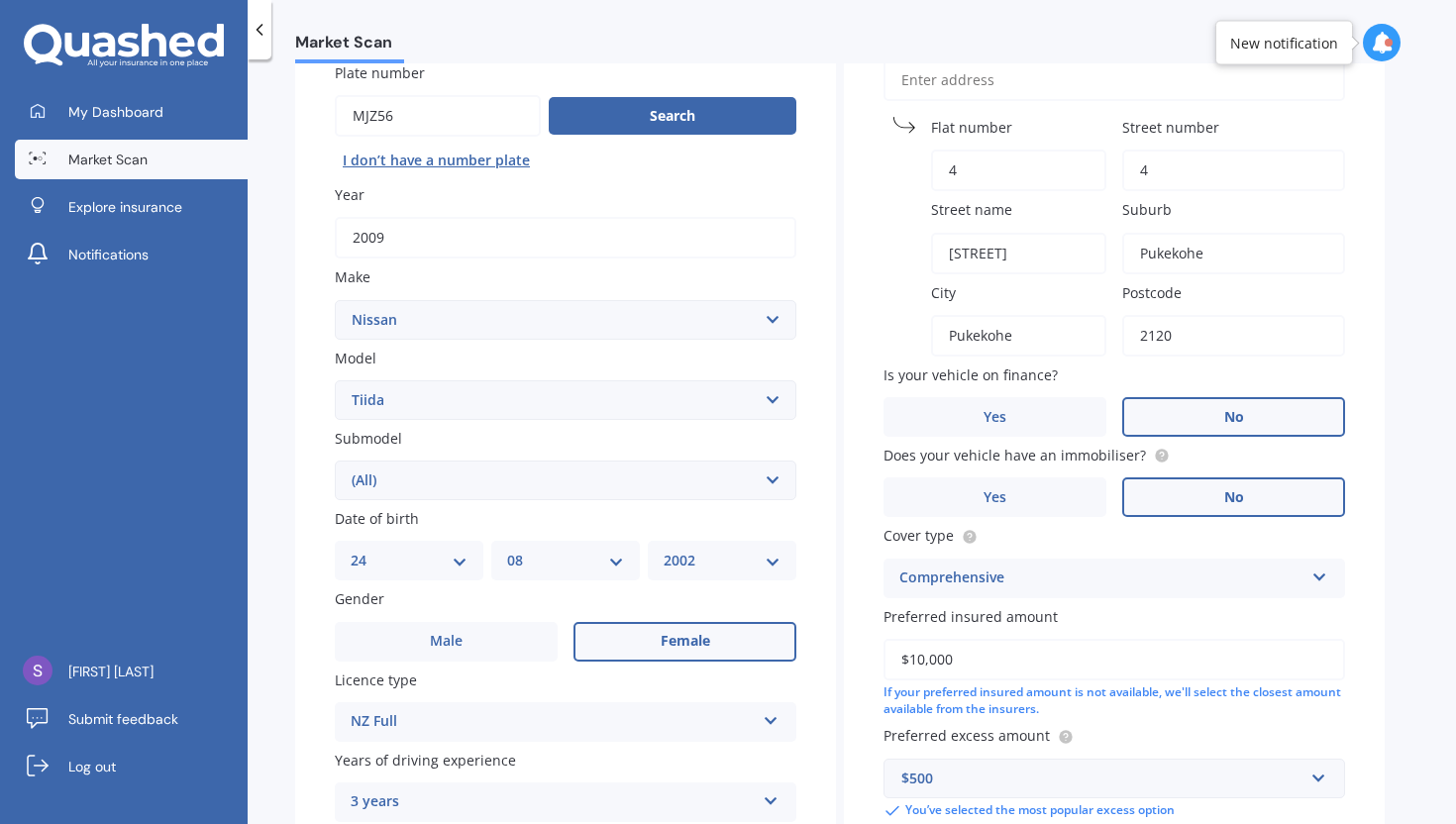scroll, scrollTop: 347, scrollLeft: 0, axis: vertical 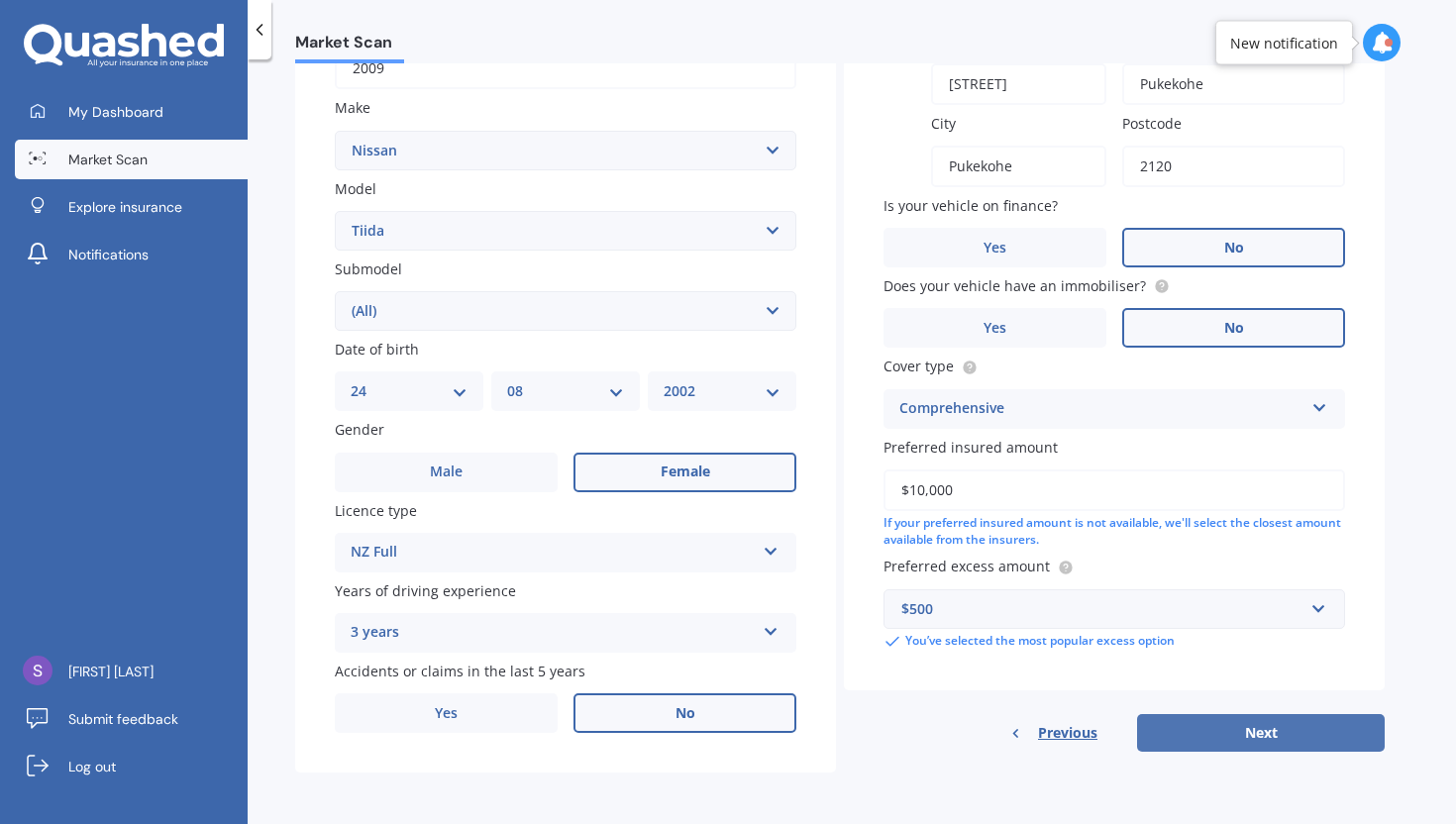 click on "Next" at bounding box center [1261, 733] 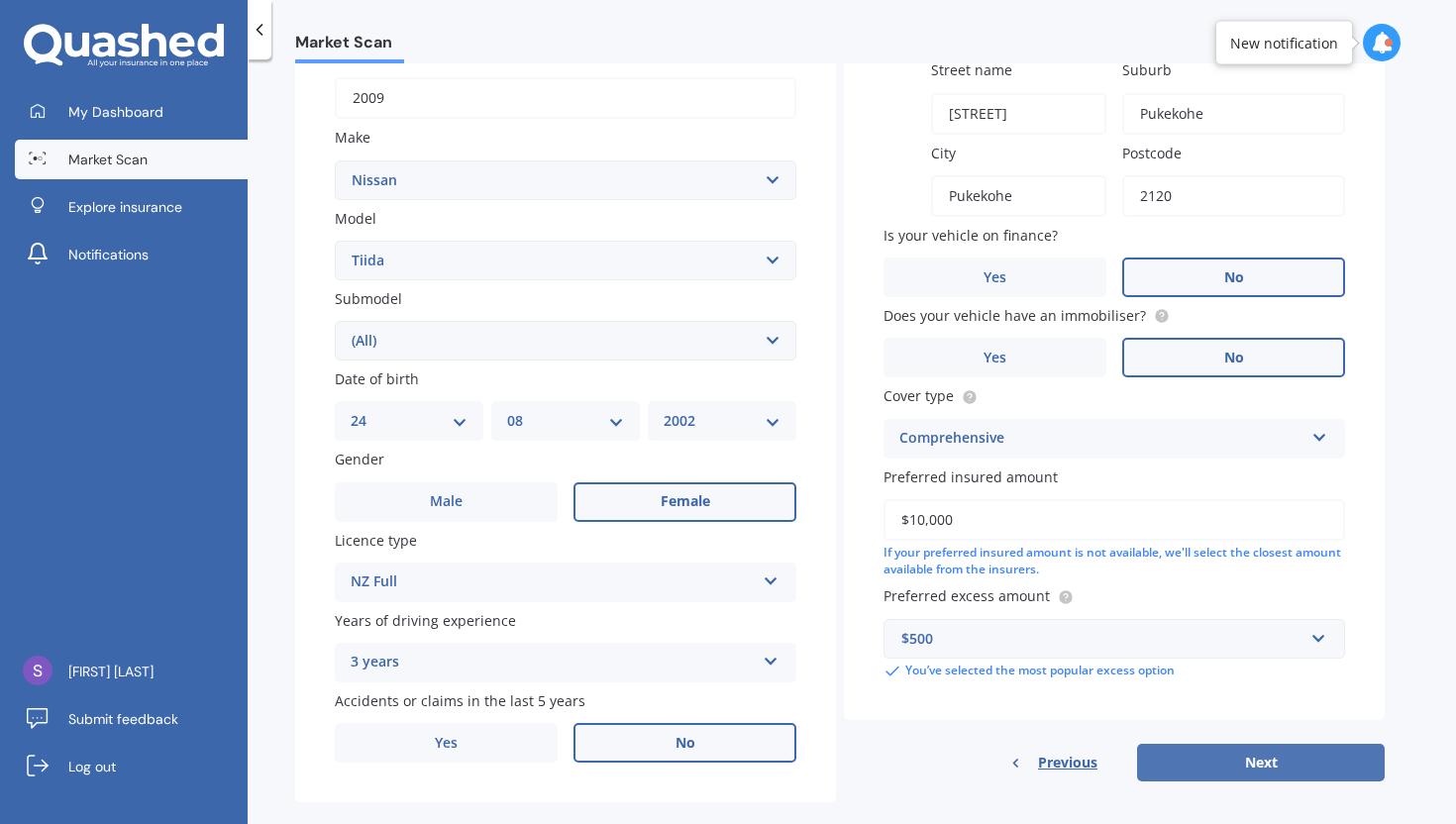 select on "24" 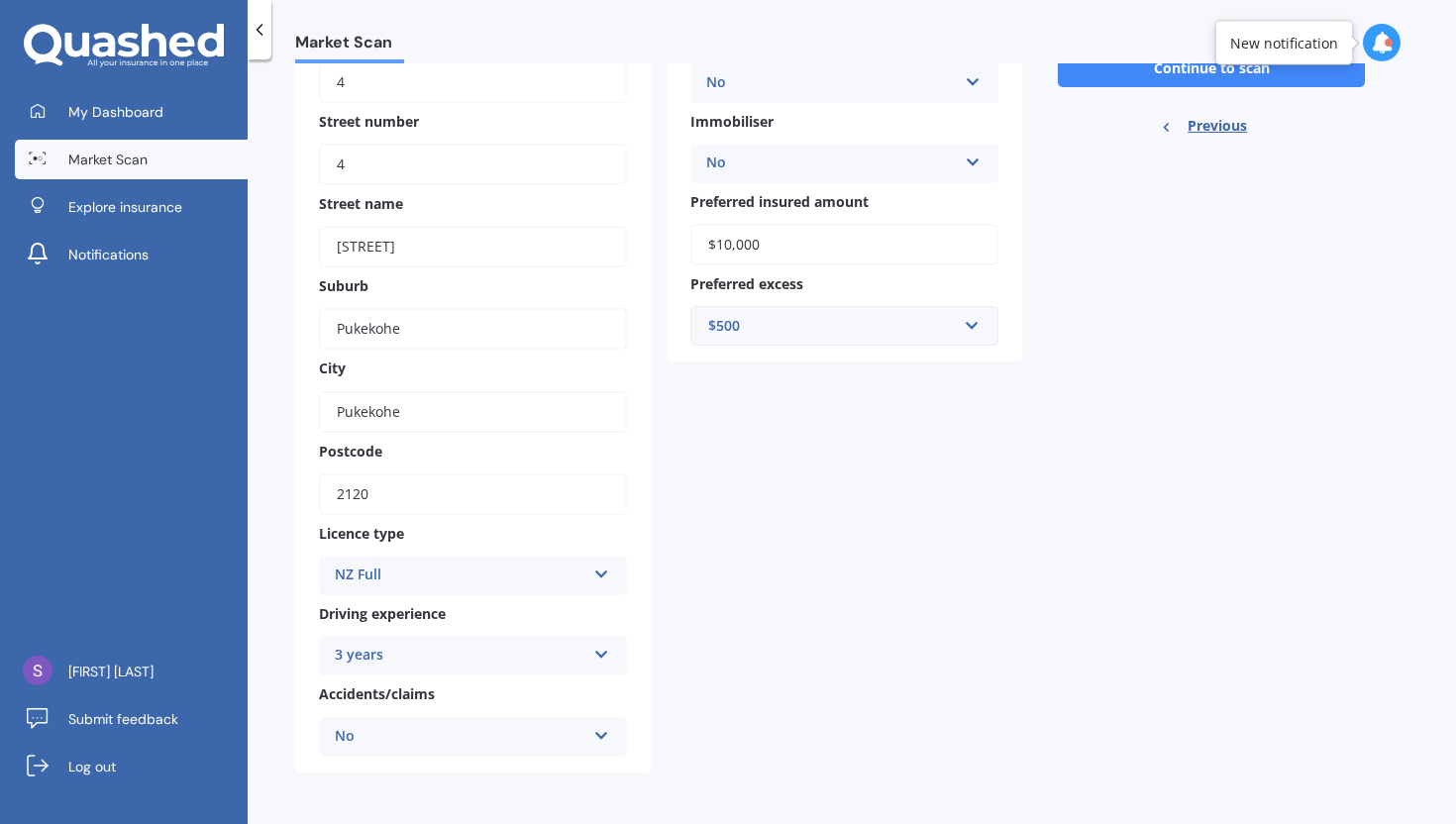 scroll, scrollTop: 0, scrollLeft: 0, axis: both 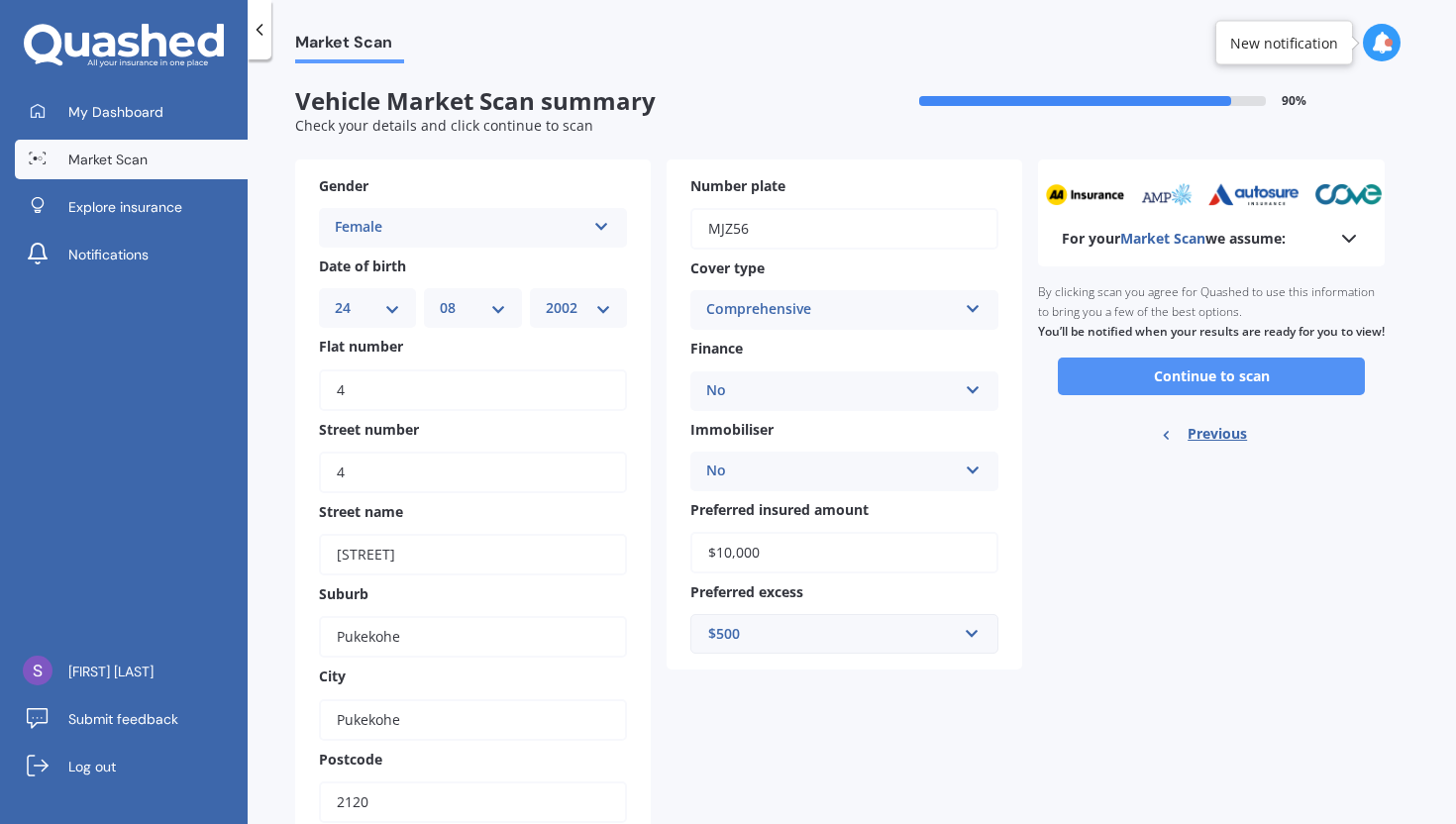 click on "Continue to scan" at bounding box center (1211, 376) 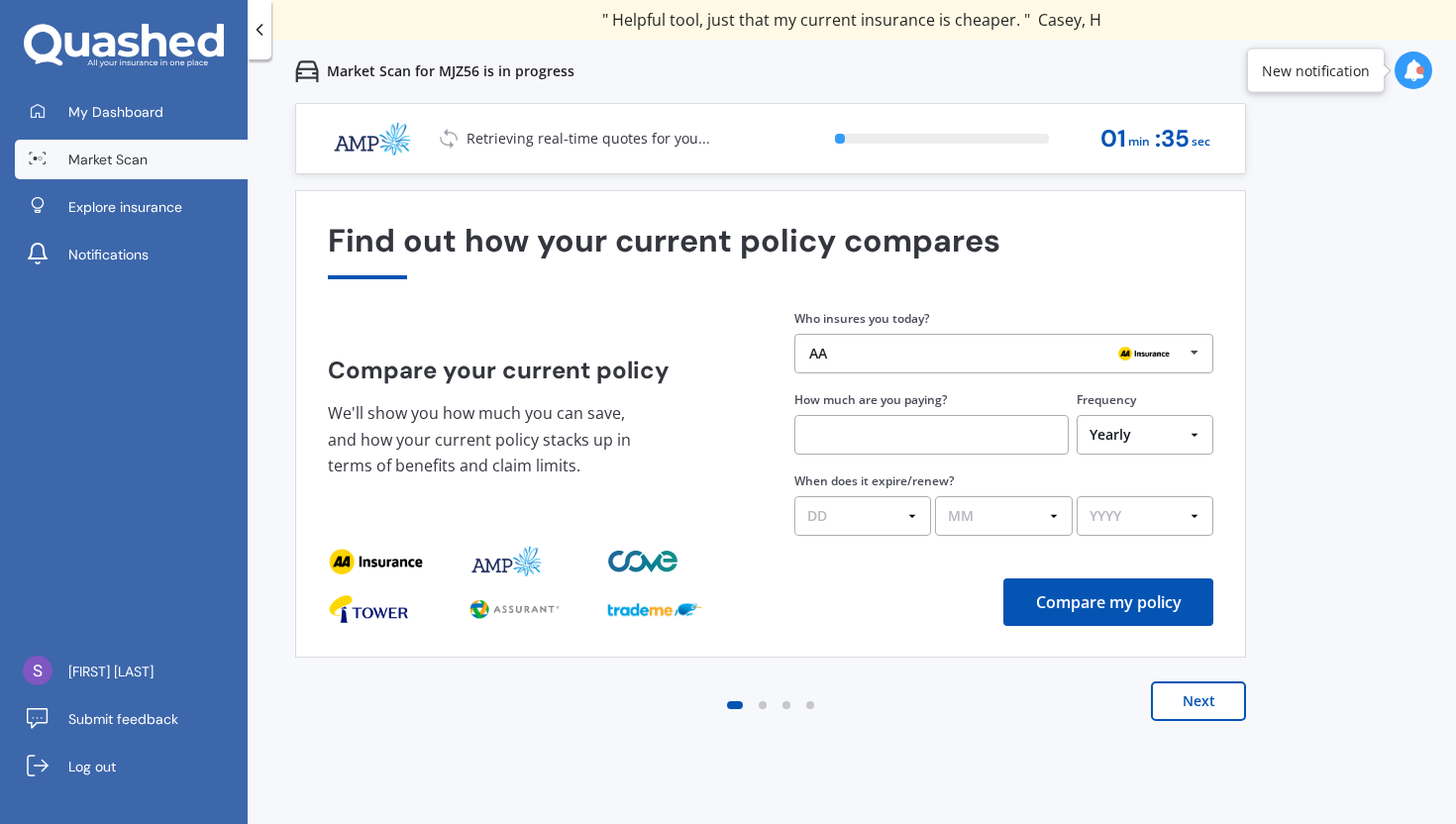 click on "Next" at bounding box center (1198, 701) 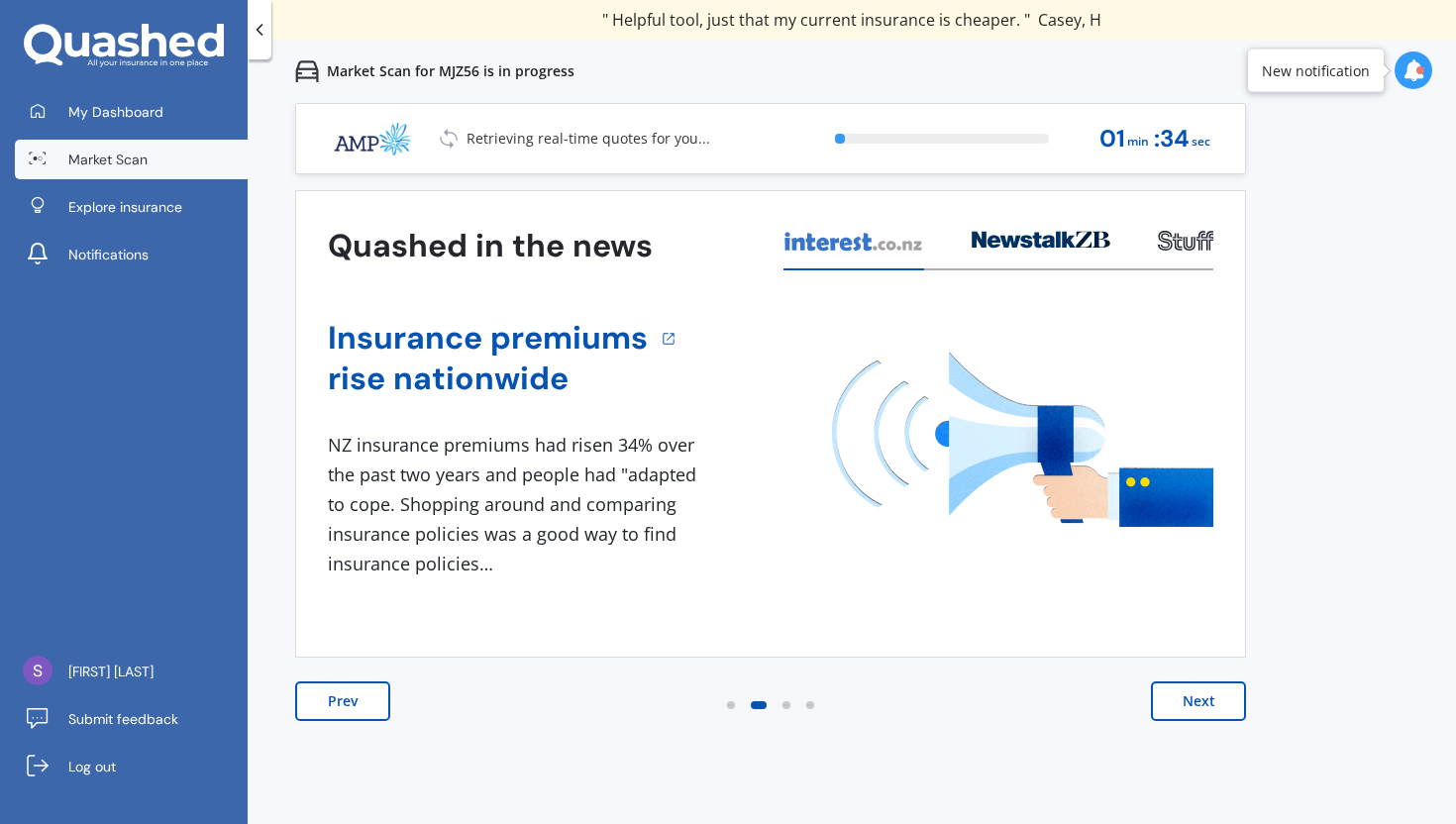 click on "Next" at bounding box center [1198, 701] 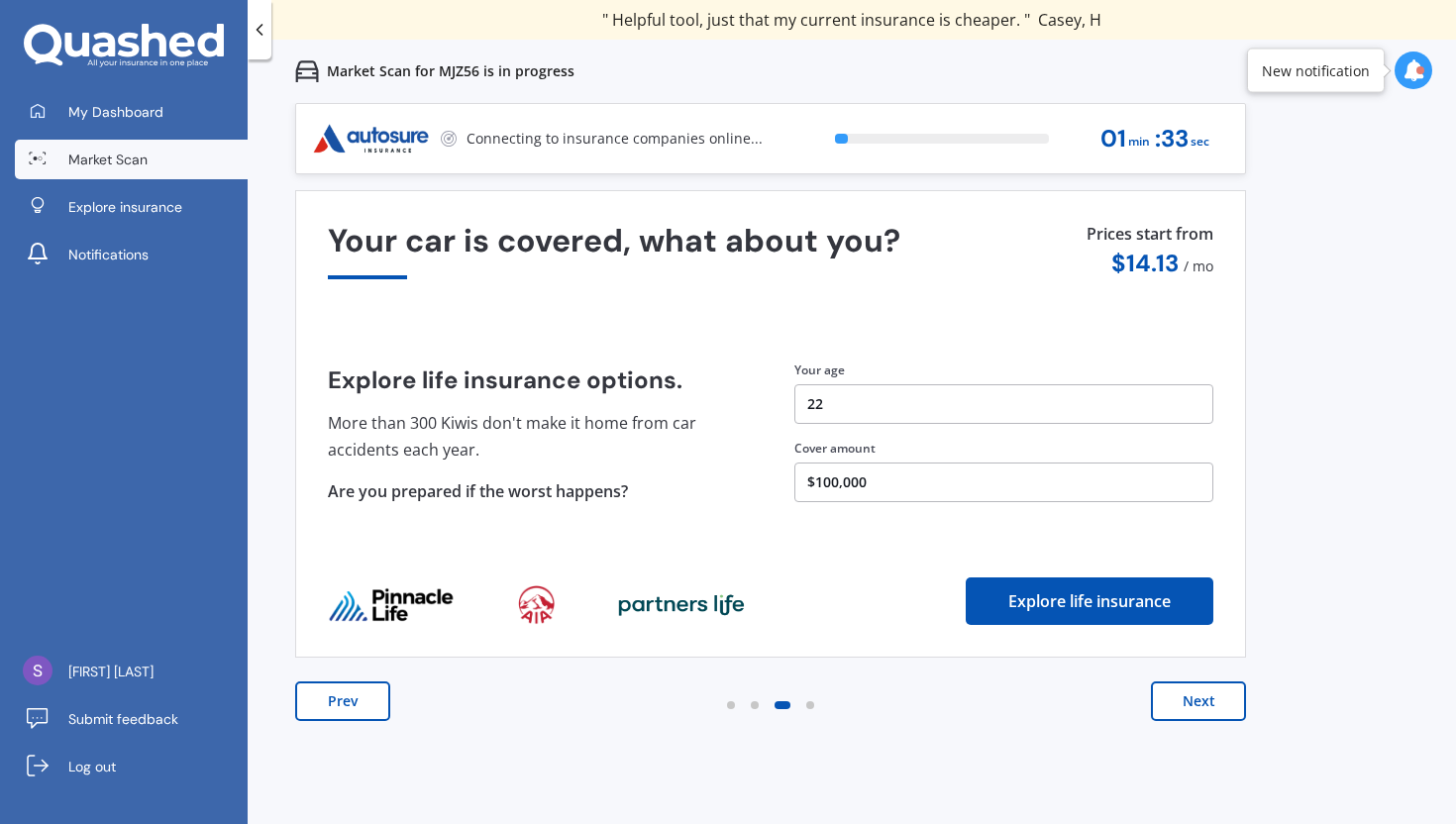 click on "Next" at bounding box center (1198, 701) 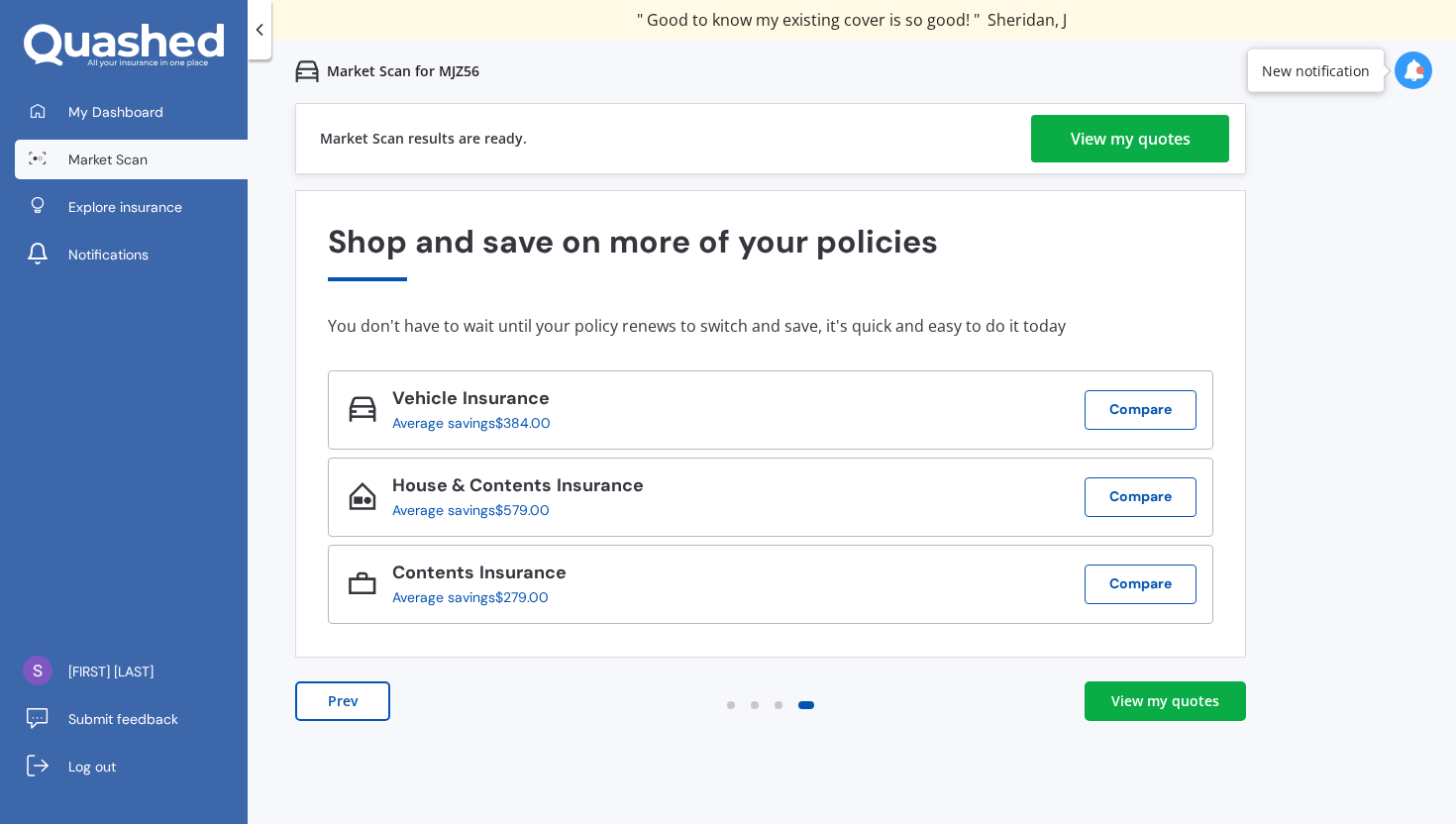 click on "View my quotes" at bounding box center (1130, 139) 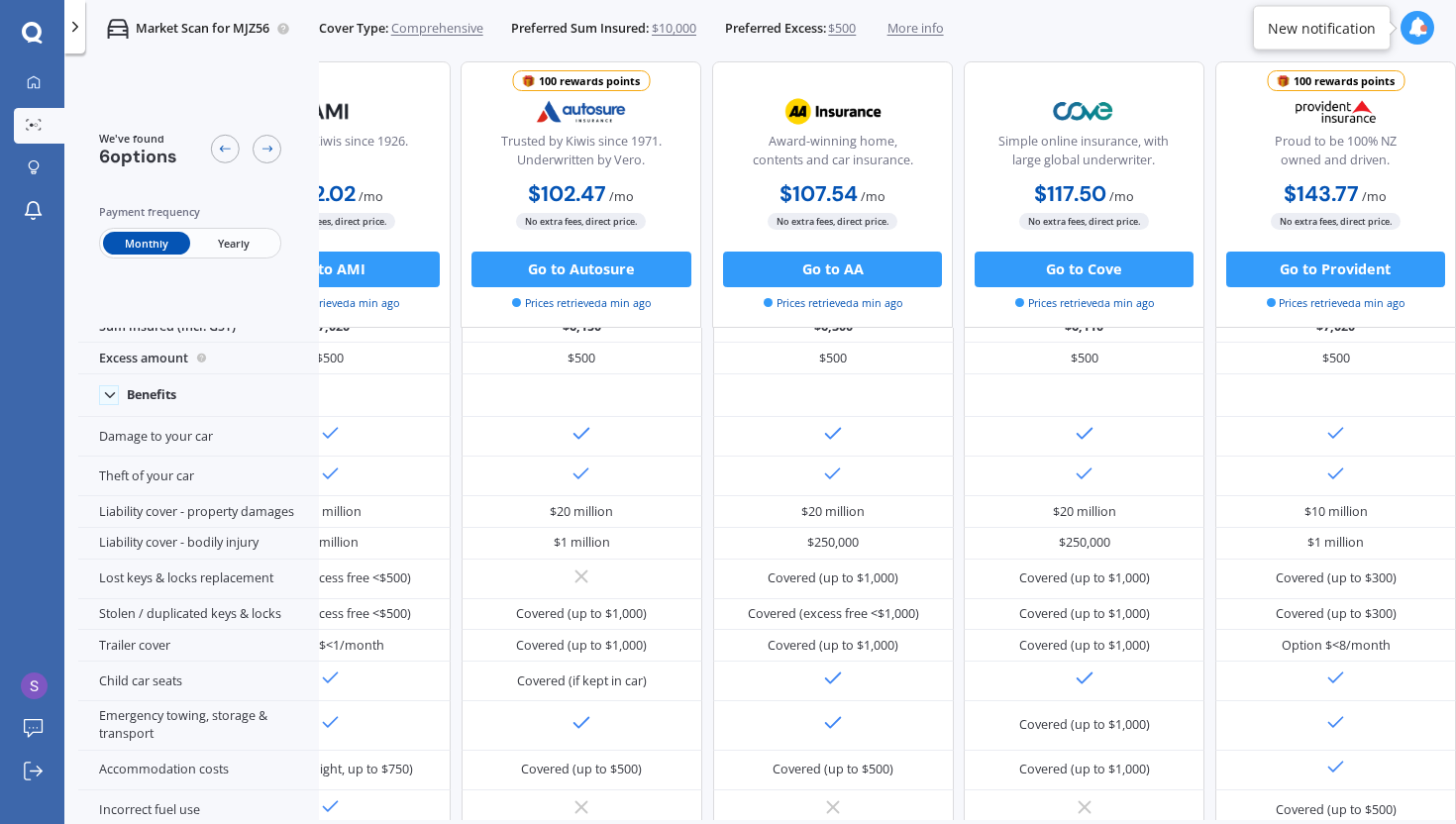 scroll, scrollTop: 0, scrollLeft: 410, axis: horizontal 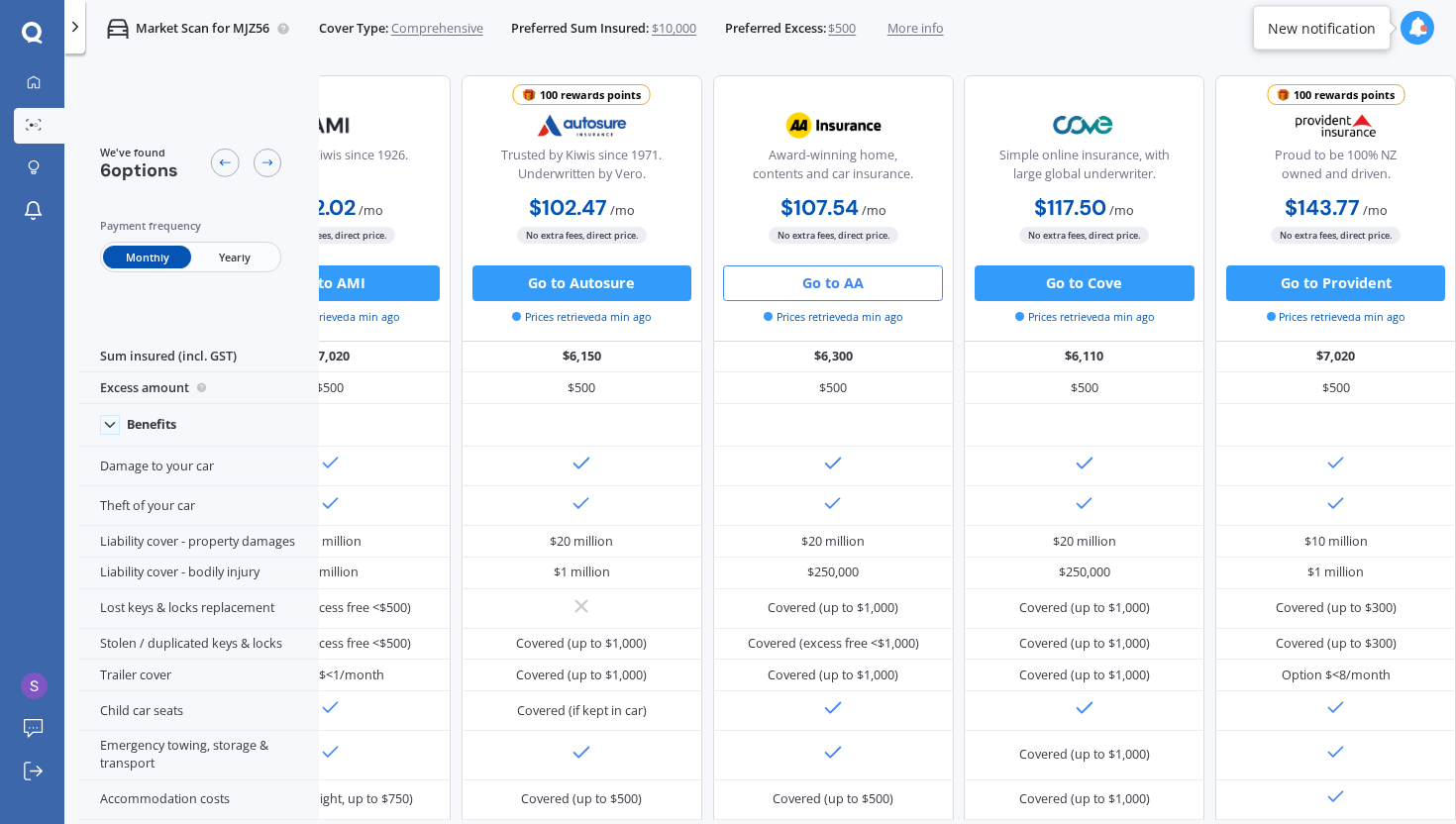click on "Go to AA" at bounding box center (832, 283) 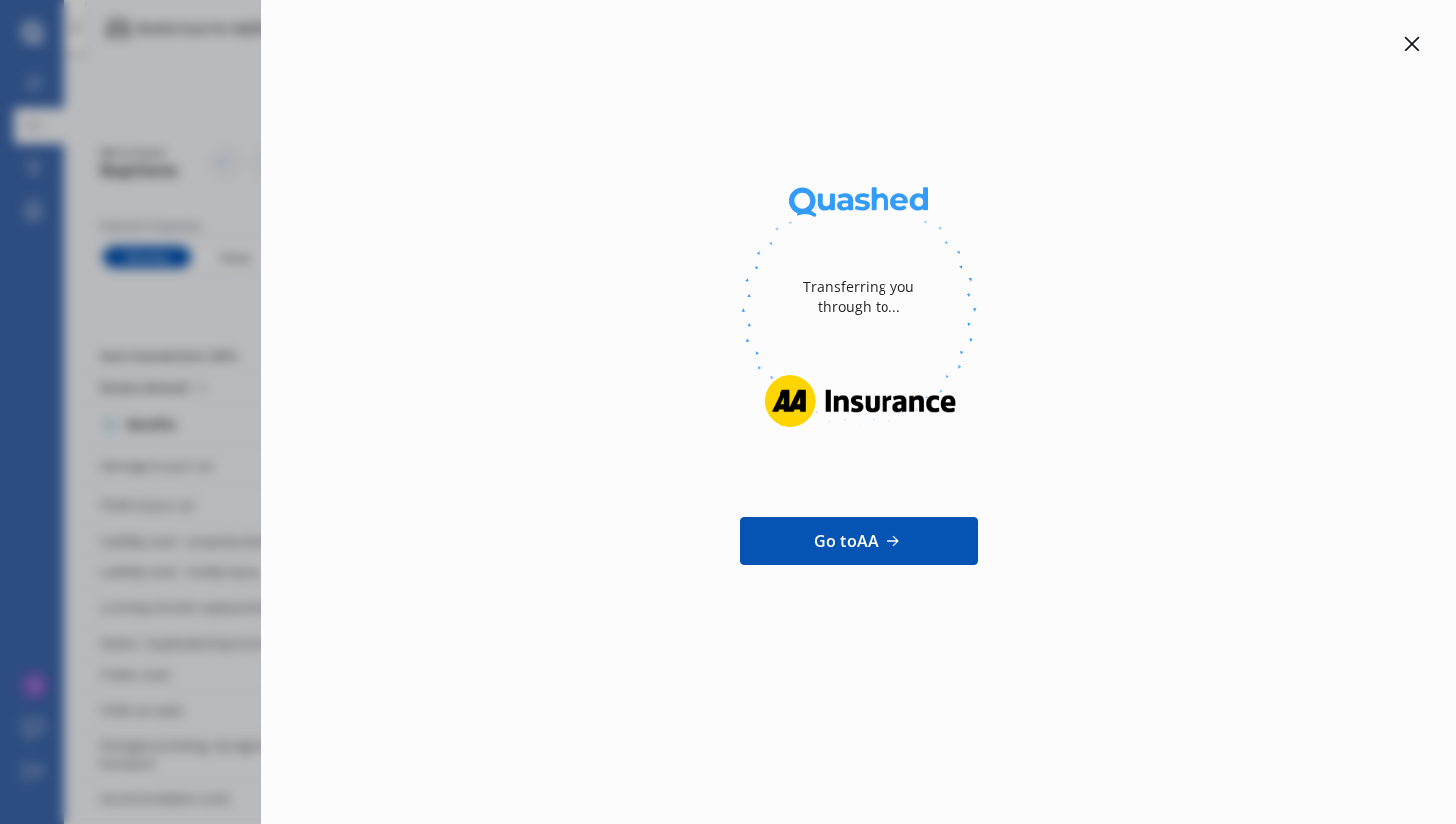 click 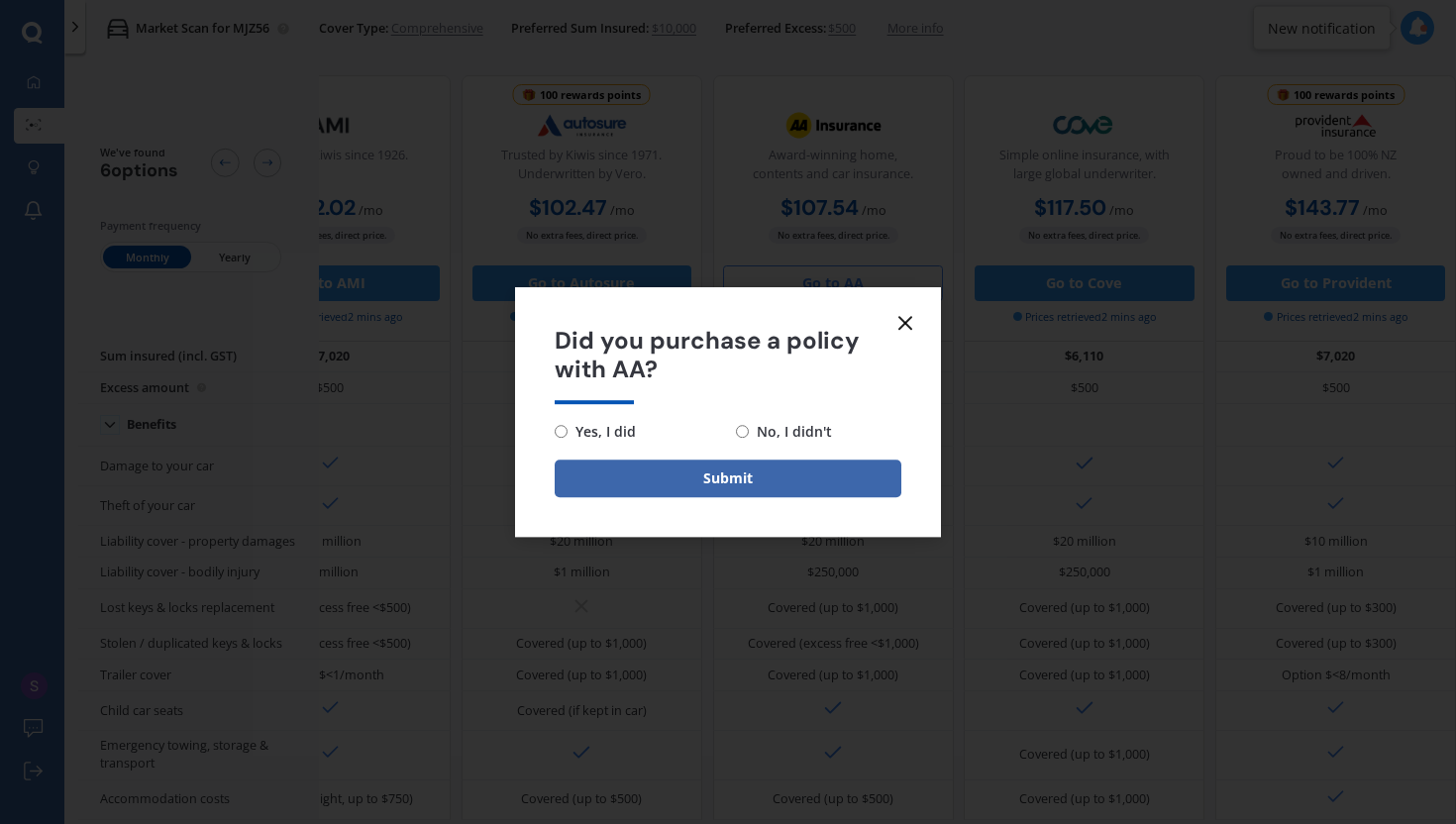 click 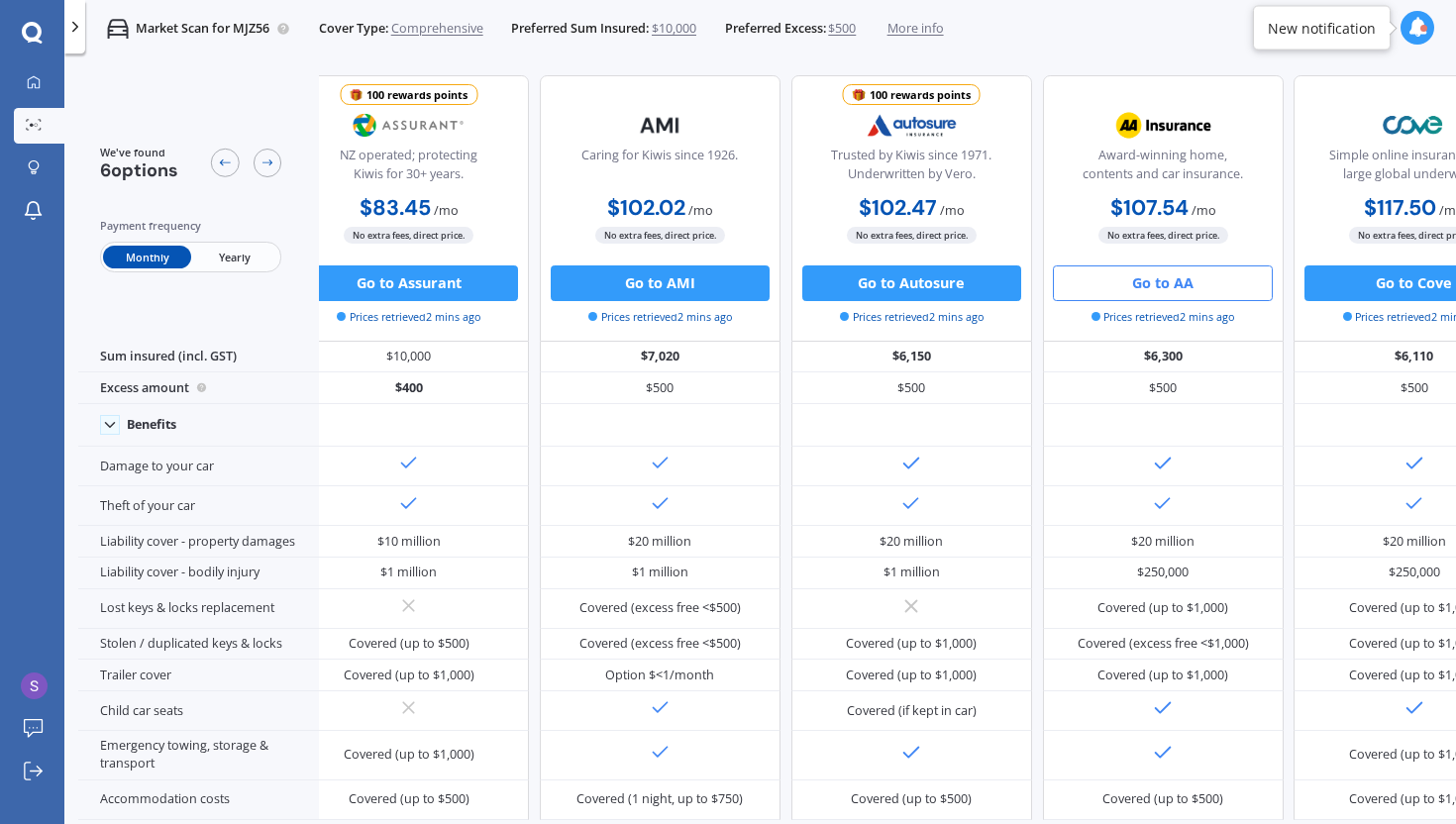 scroll, scrollTop: 0, scrollLeft: 0, axis: both 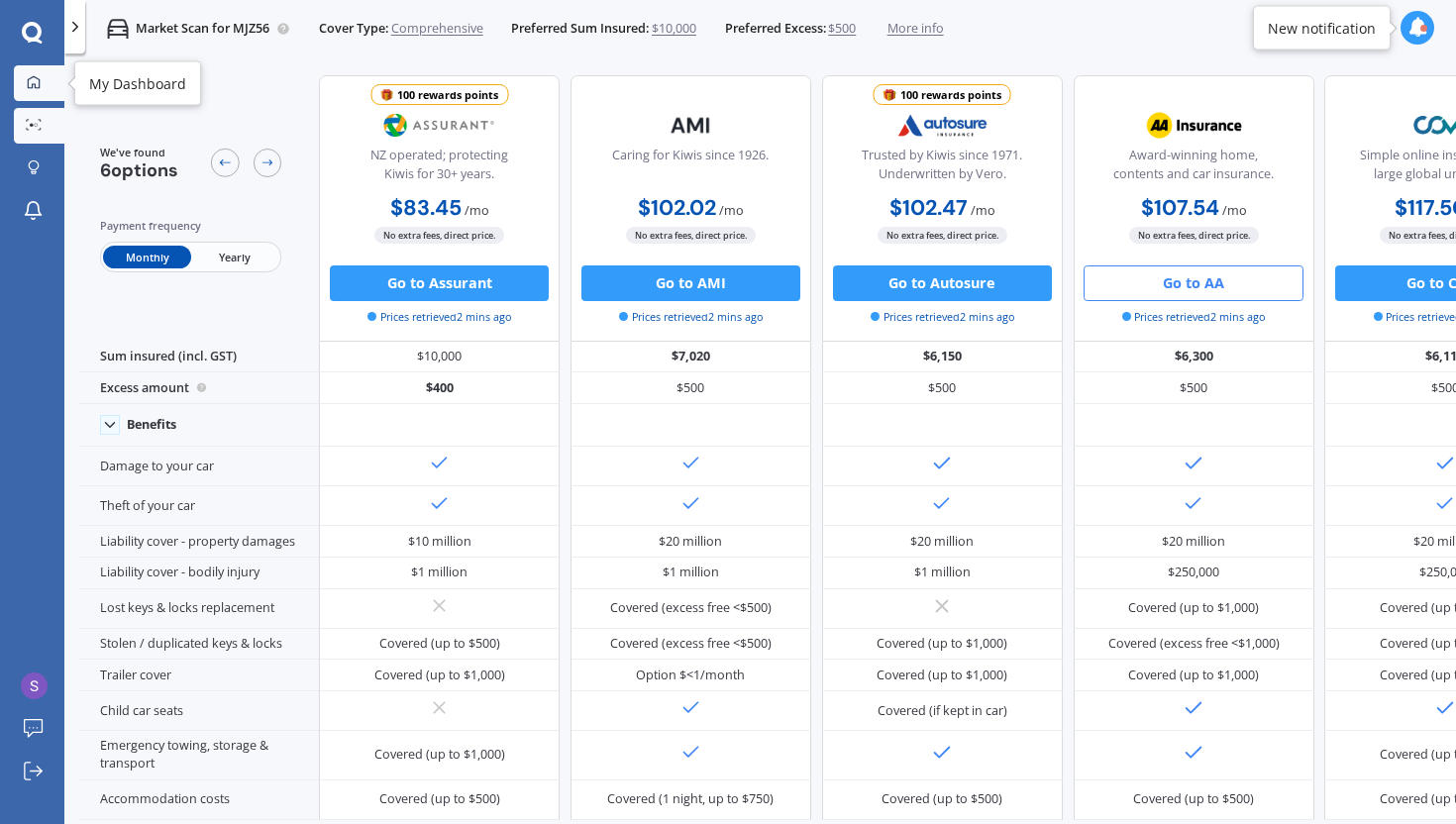 click 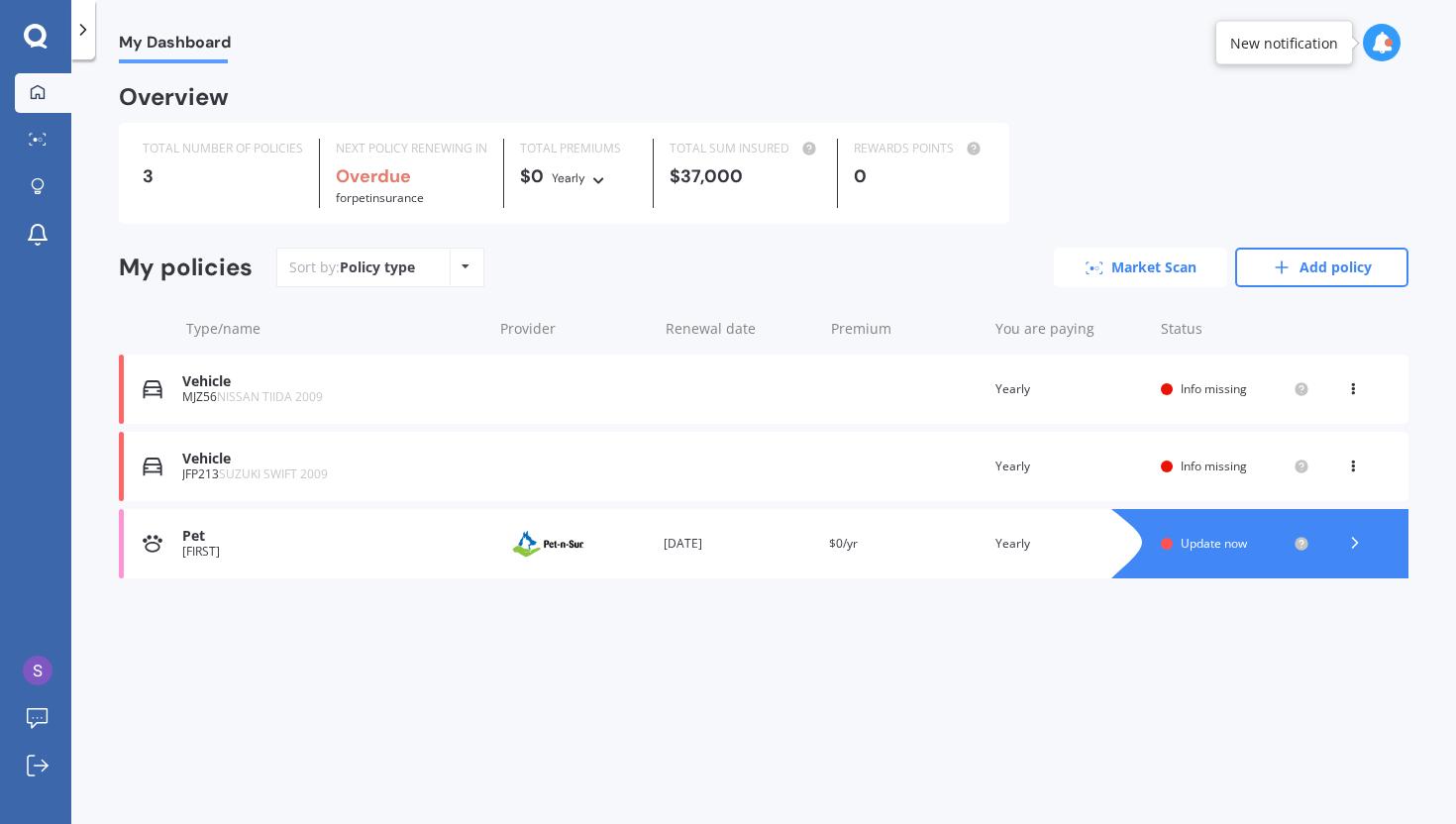 click on "Market Scan" at bounding box center (1140, 267) 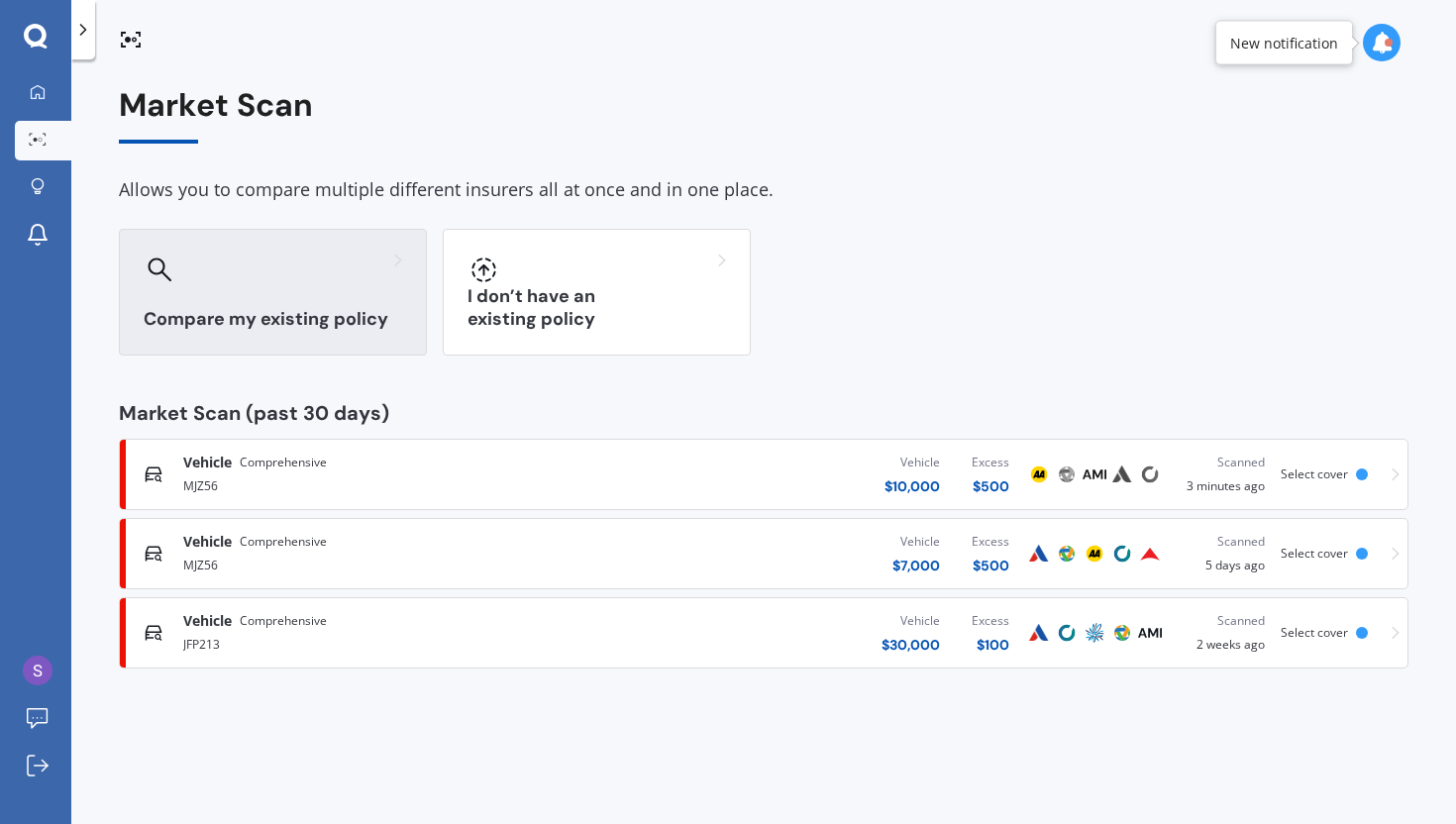click at bounding box center [272, 269] 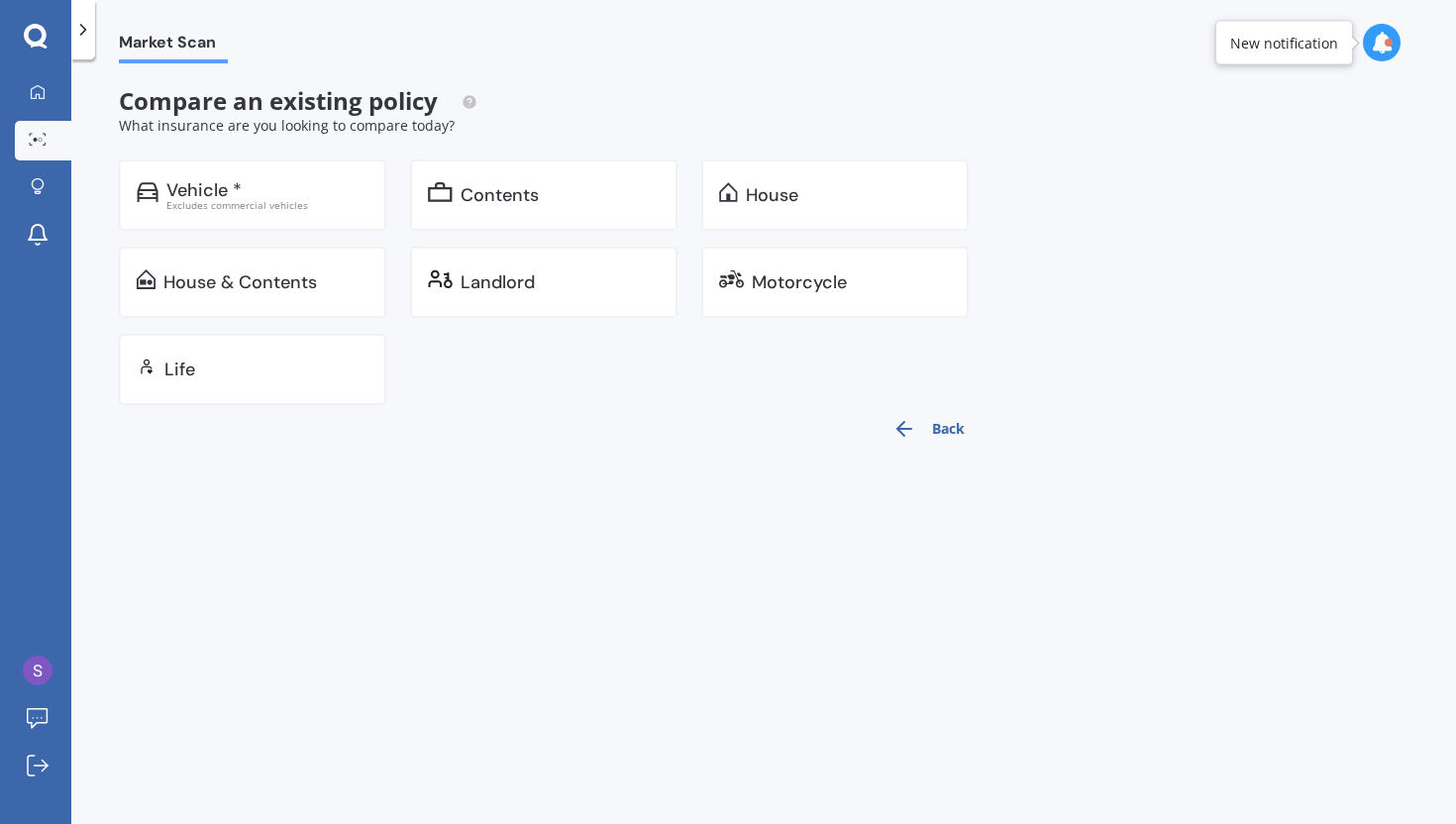 click on "Back" at bounding box center [928, 429] 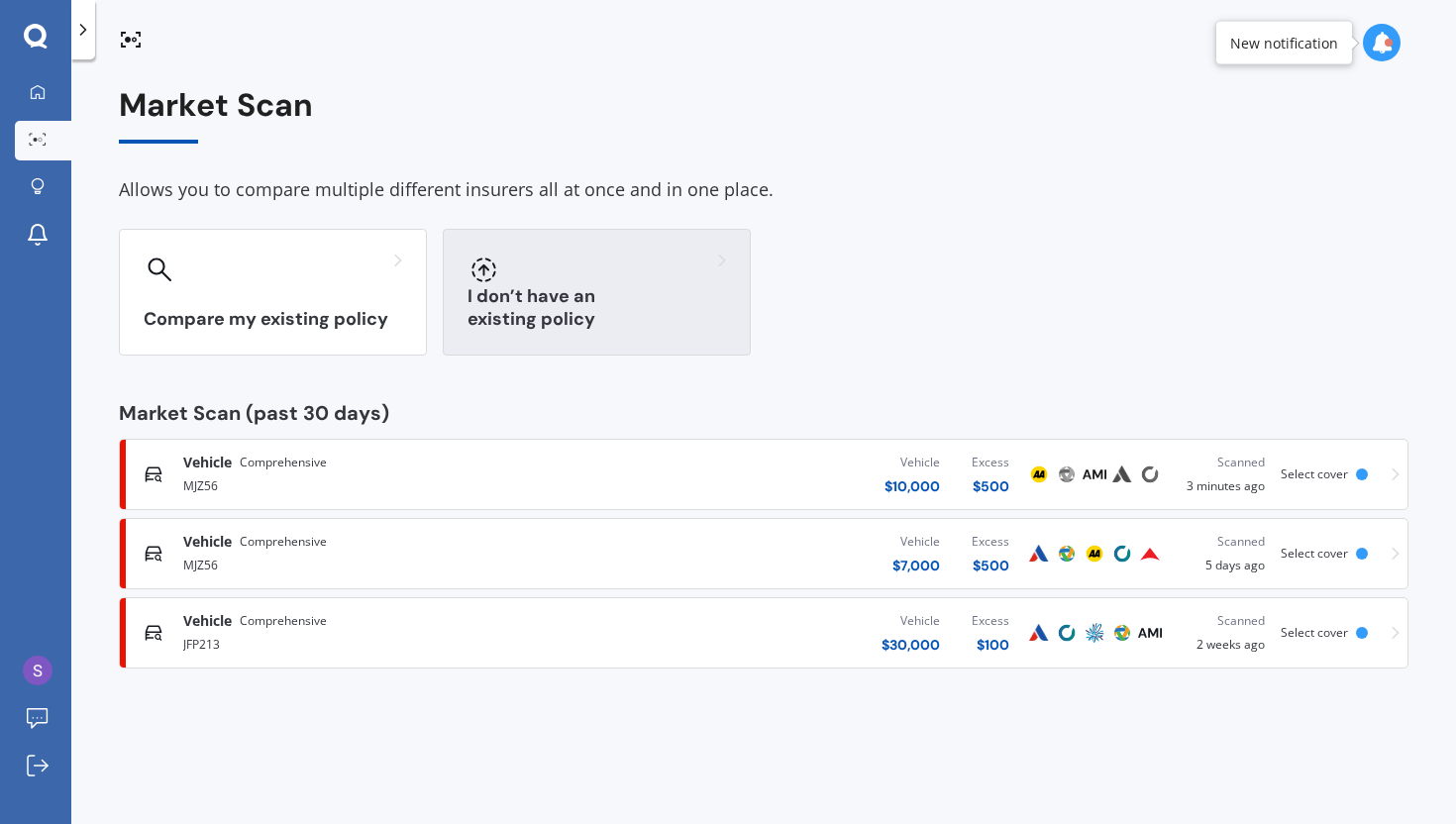 click on "I don’t have an existing policy" at bounding box center (596, 292) 